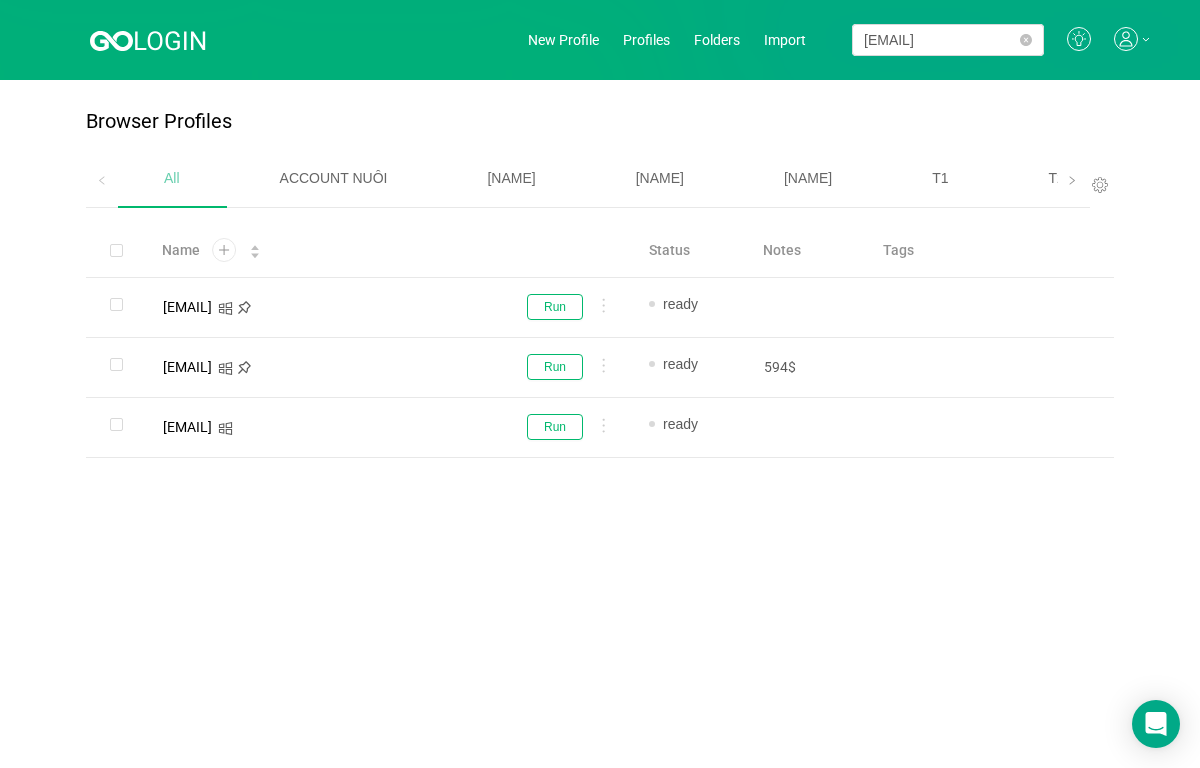 scroll, scrollTop: 0, scrollLeft: 0, axis: both 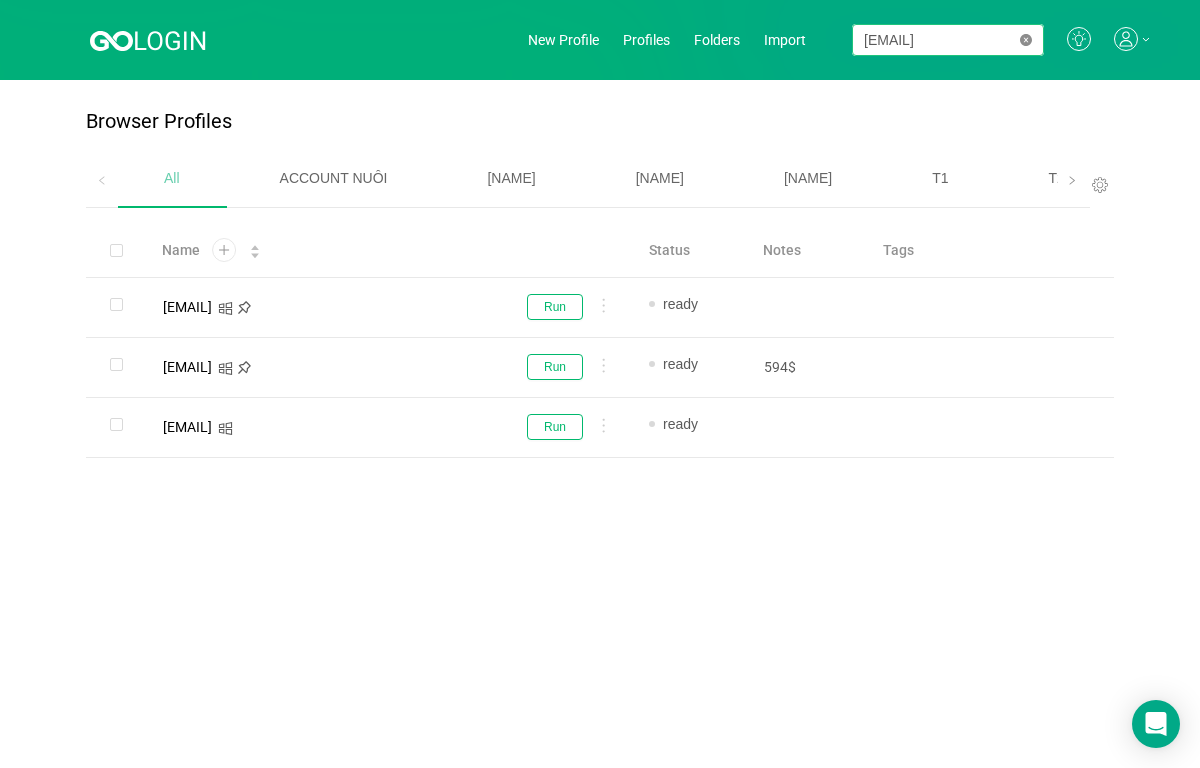 click at bounding box center (1026, 40) 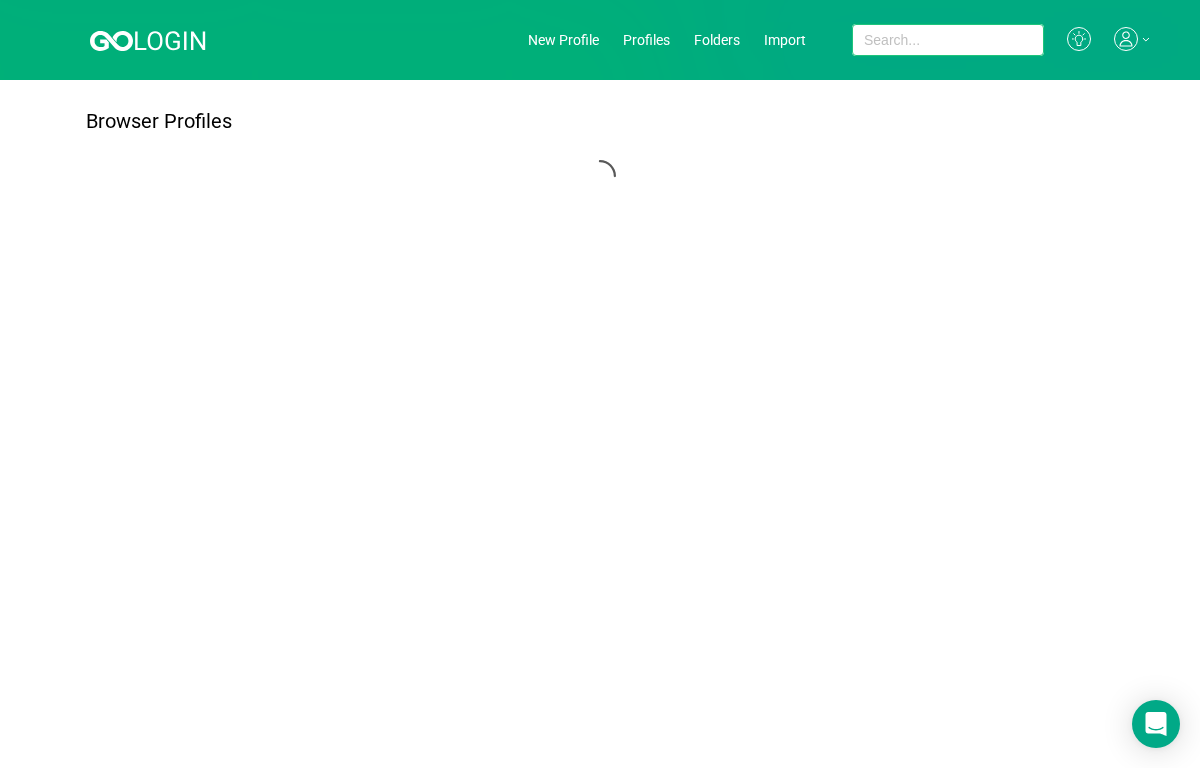 paste on "[EMAIL]" 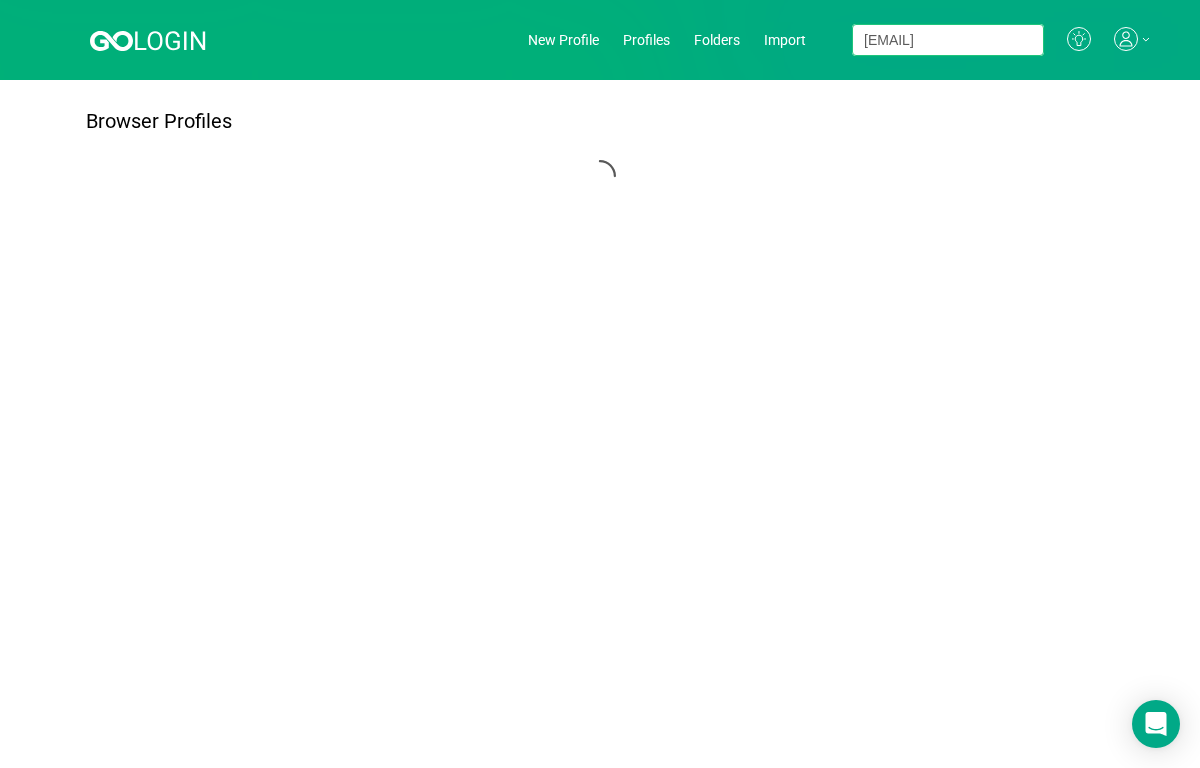 scroll, scrollTop: 0, scrollLeft: 73, axis: horizontal 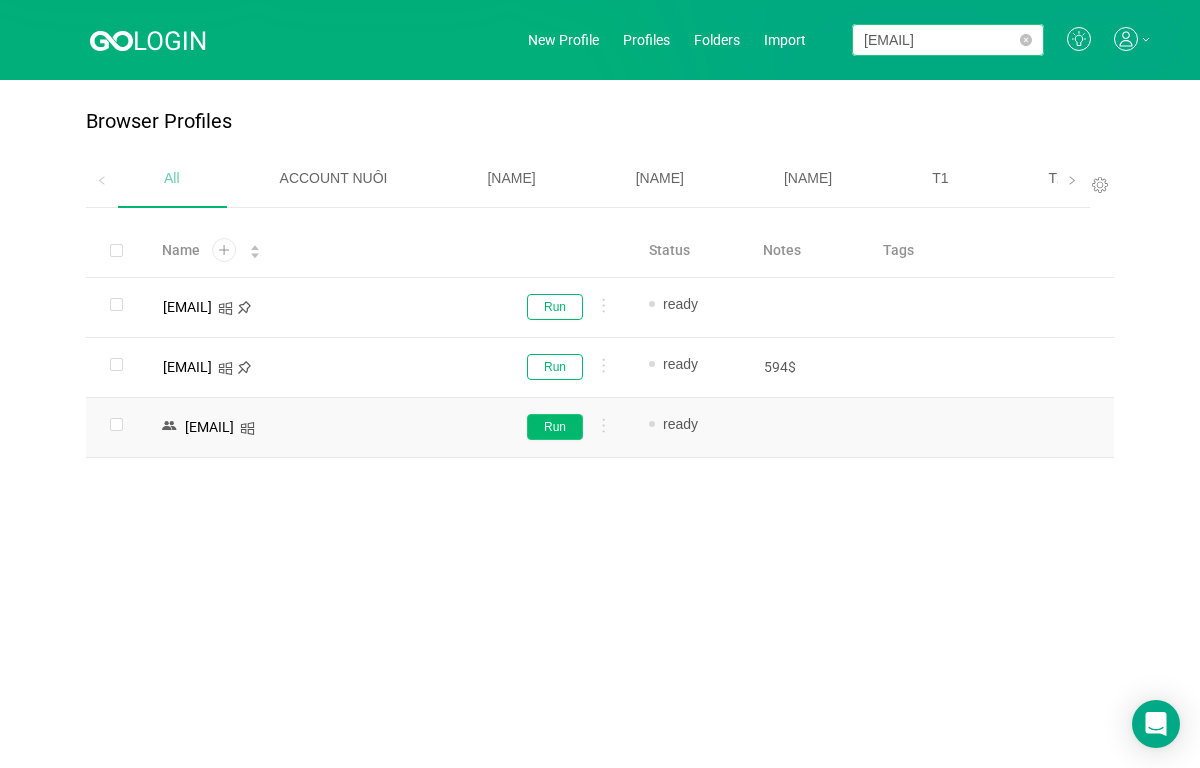 click on "Run" at bounding box center [555, 307] 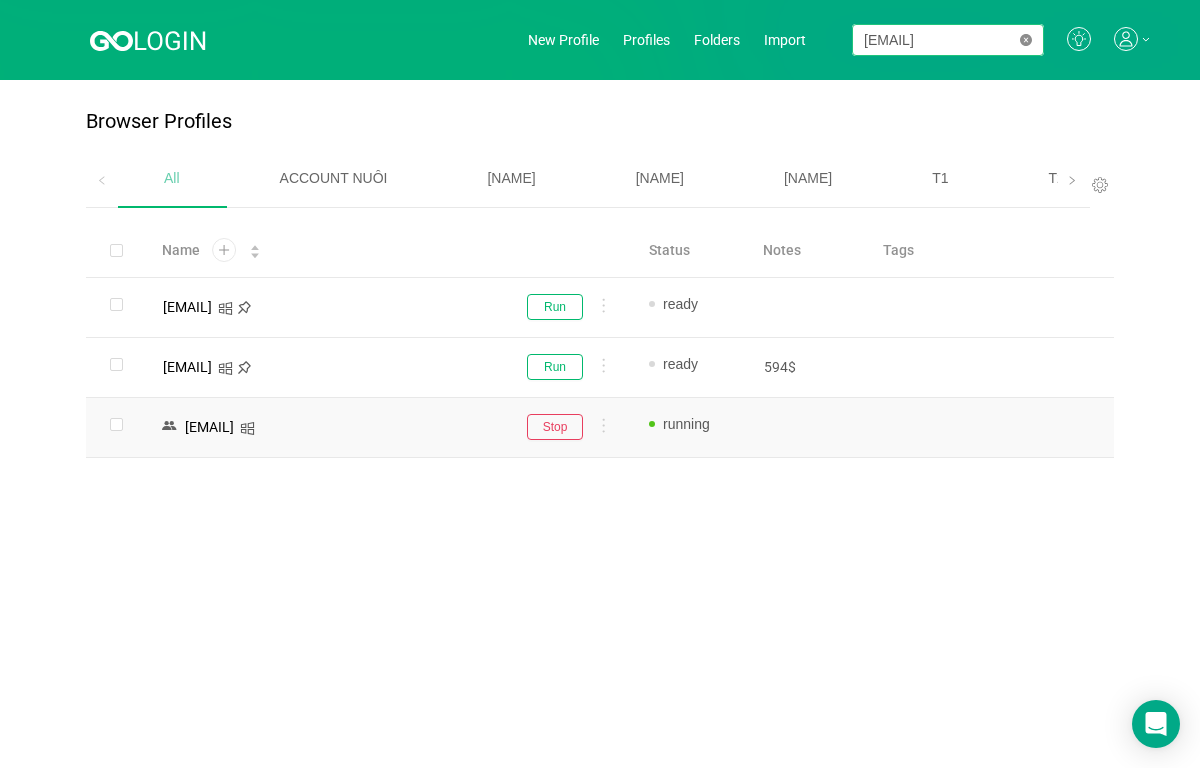 click at bounding box center [1026, 40] 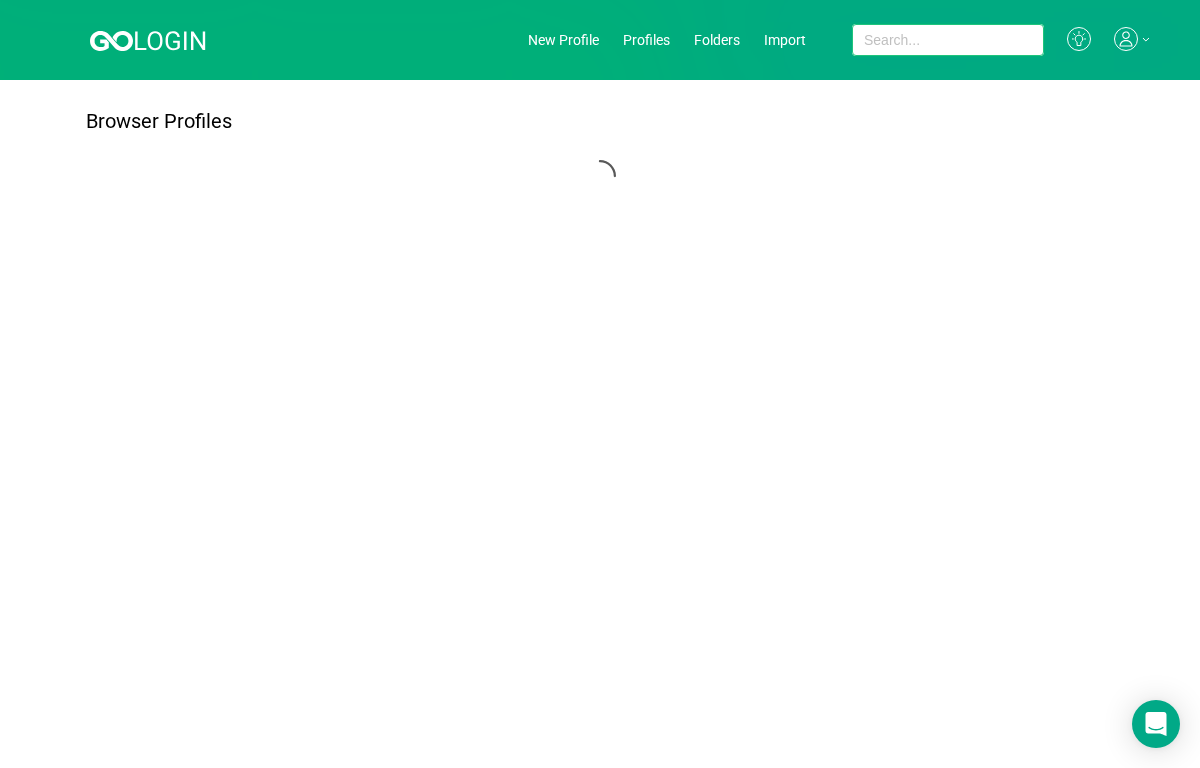 paste on "[EMAIL]" 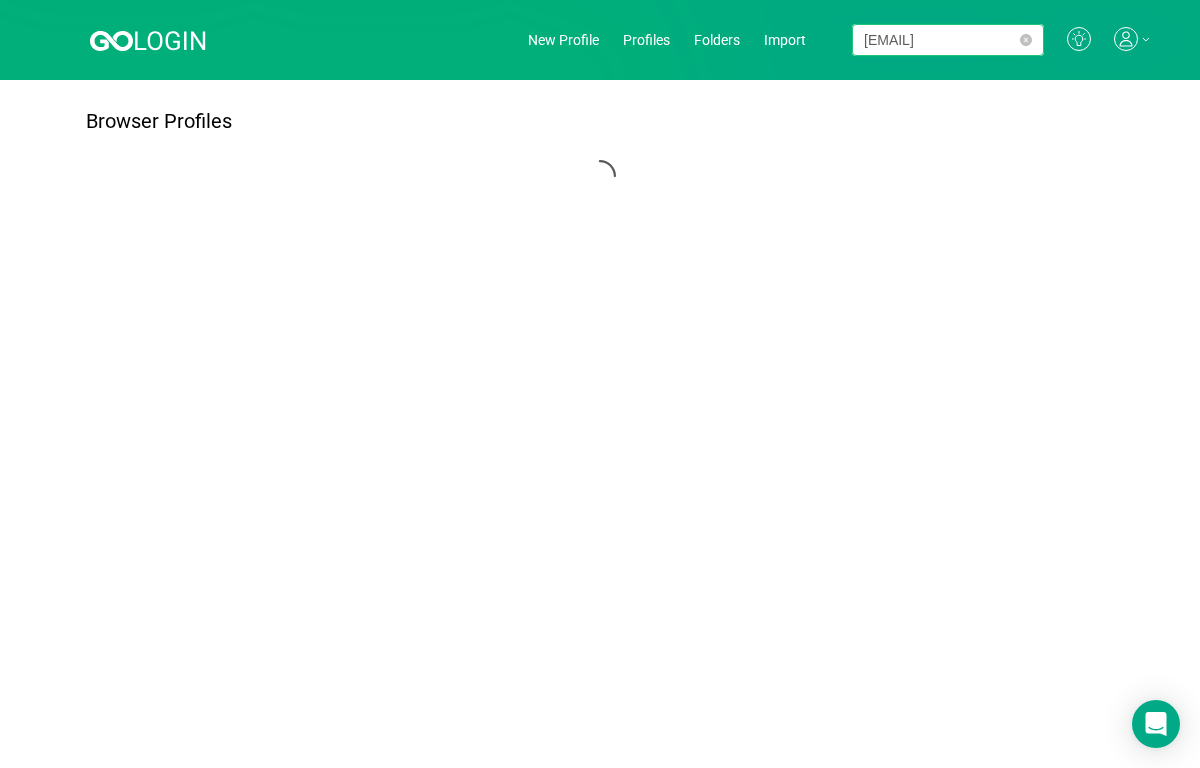 scroll, scrollTop: 0, scrollLeft: 58, axis: horizontal 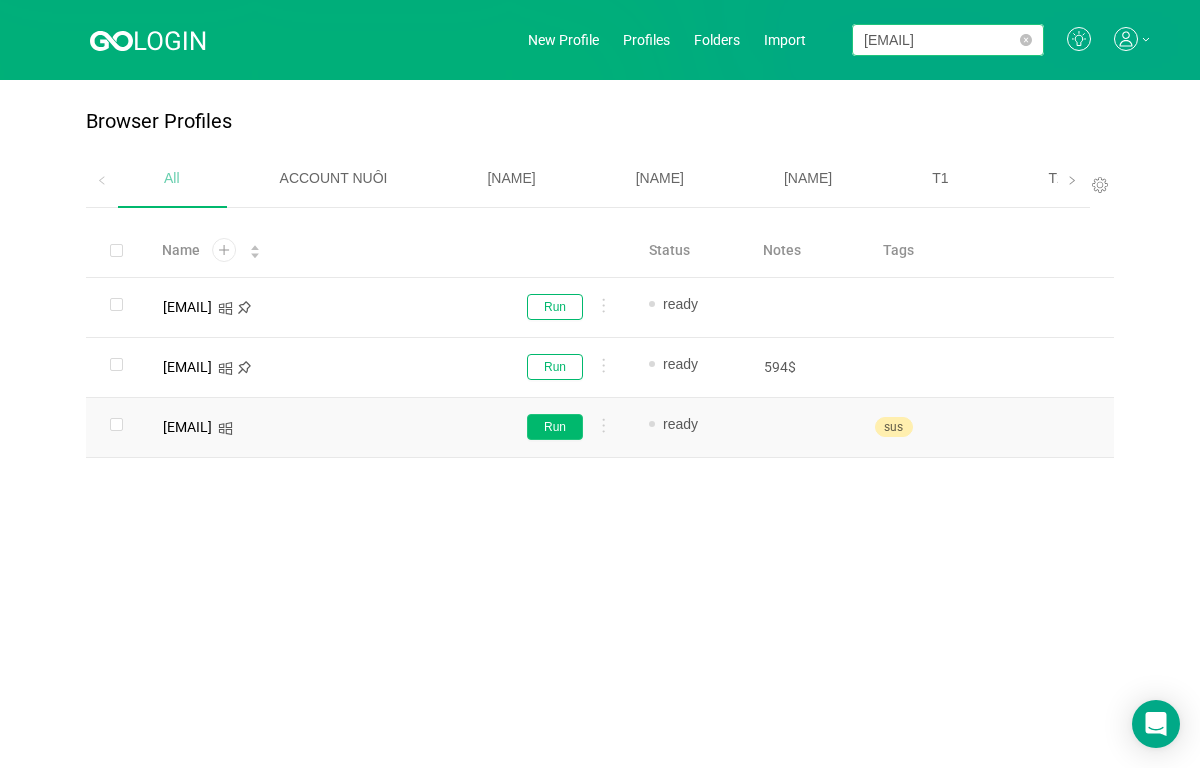 click on "Run" at bounding box center [555, 307] 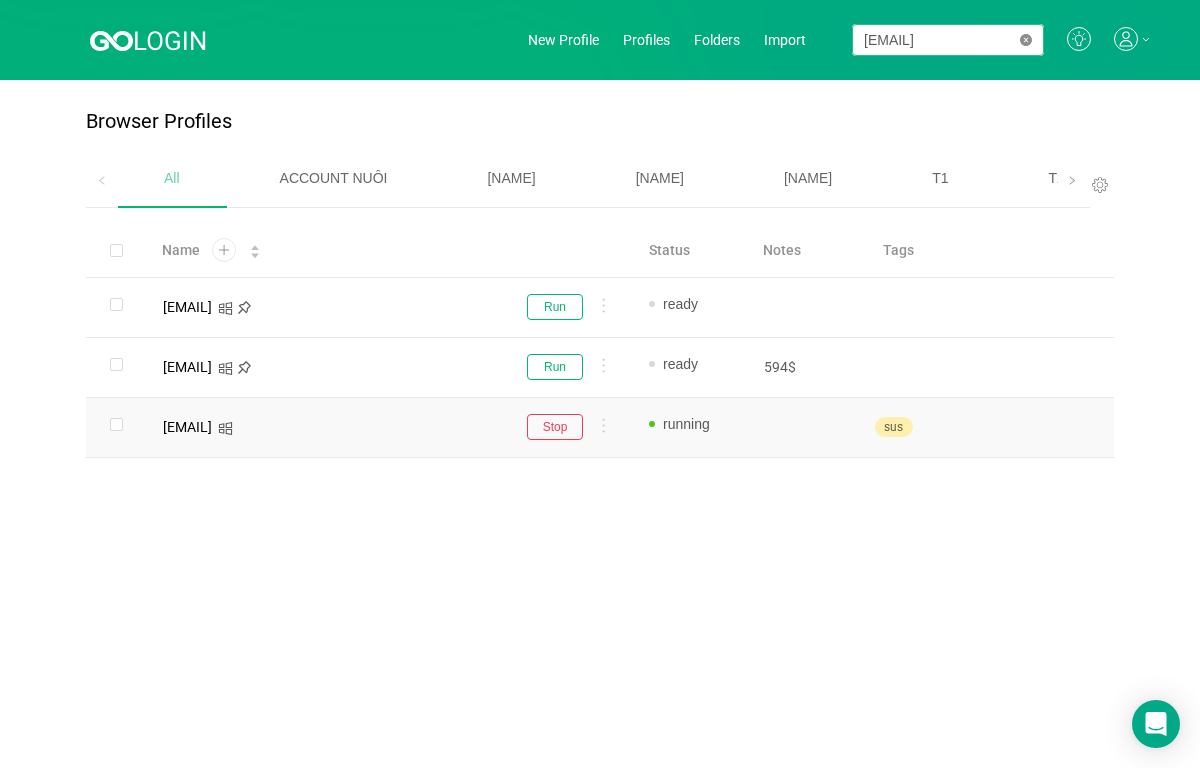 click at bounding box center [1026, 40] 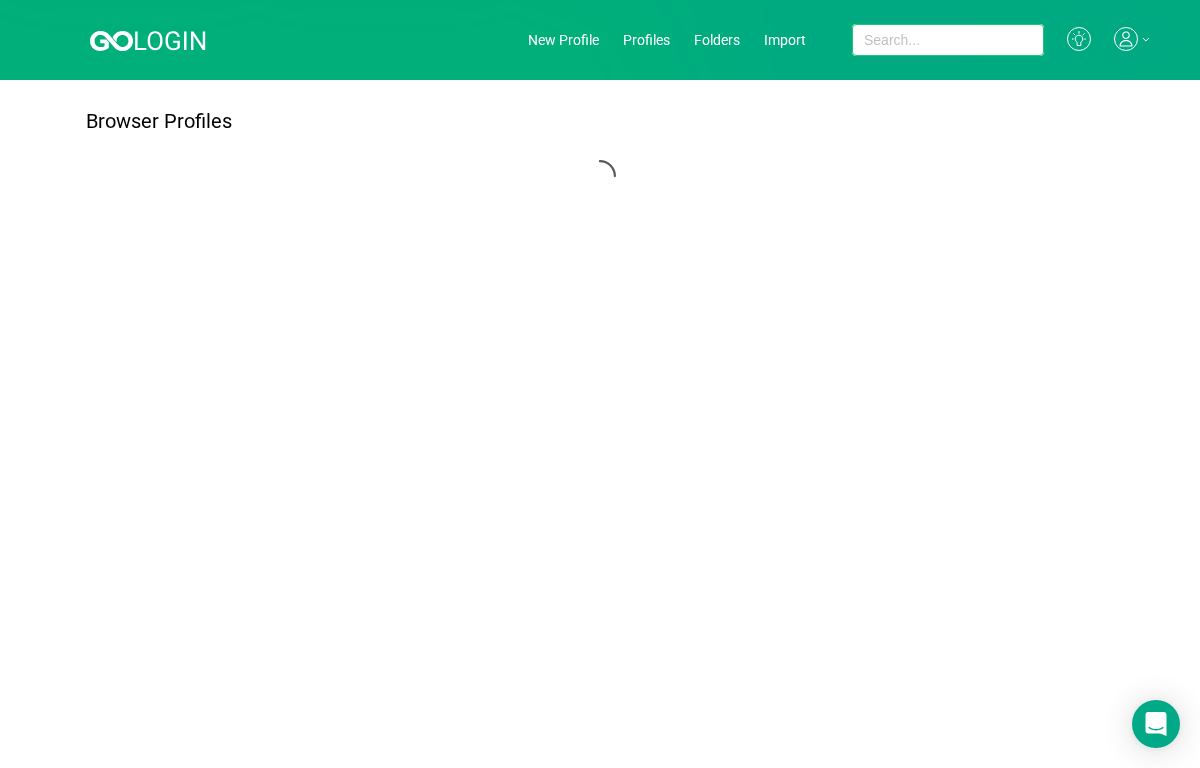 paste on "[EMAIL]" 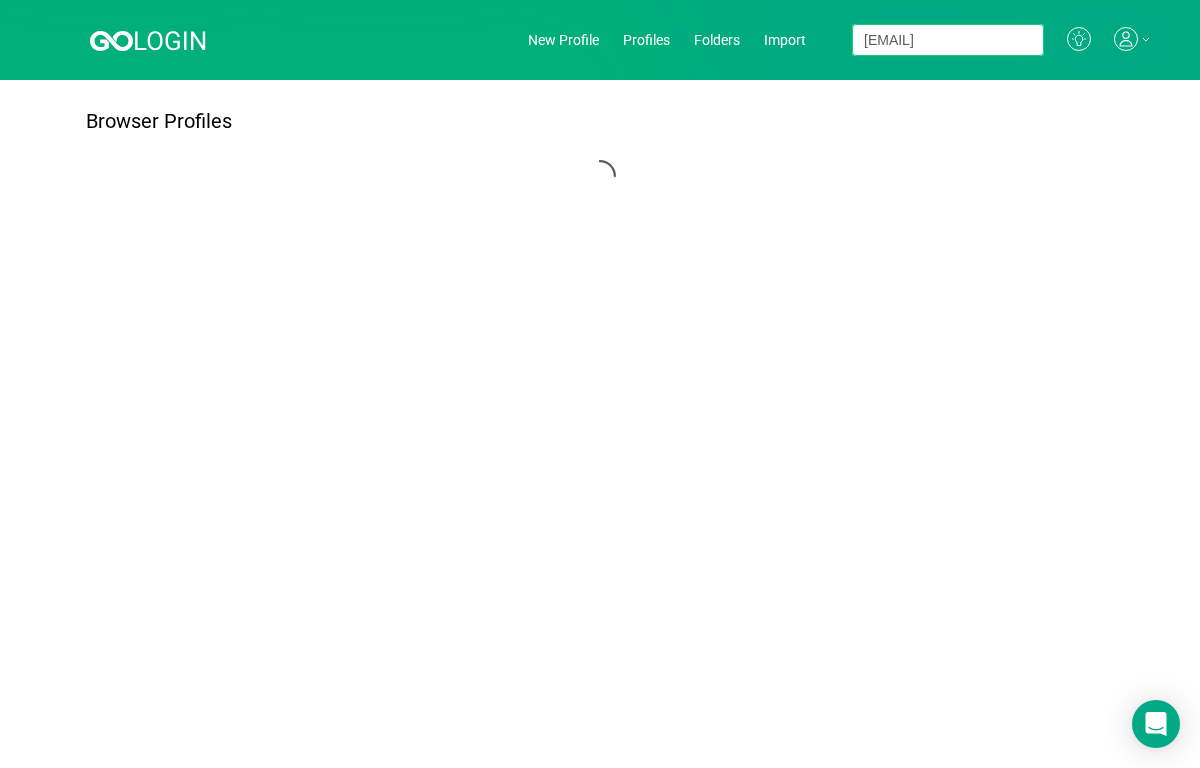 scroll, scrollTop: 0, scrollLeft: 78, axis: horizontal 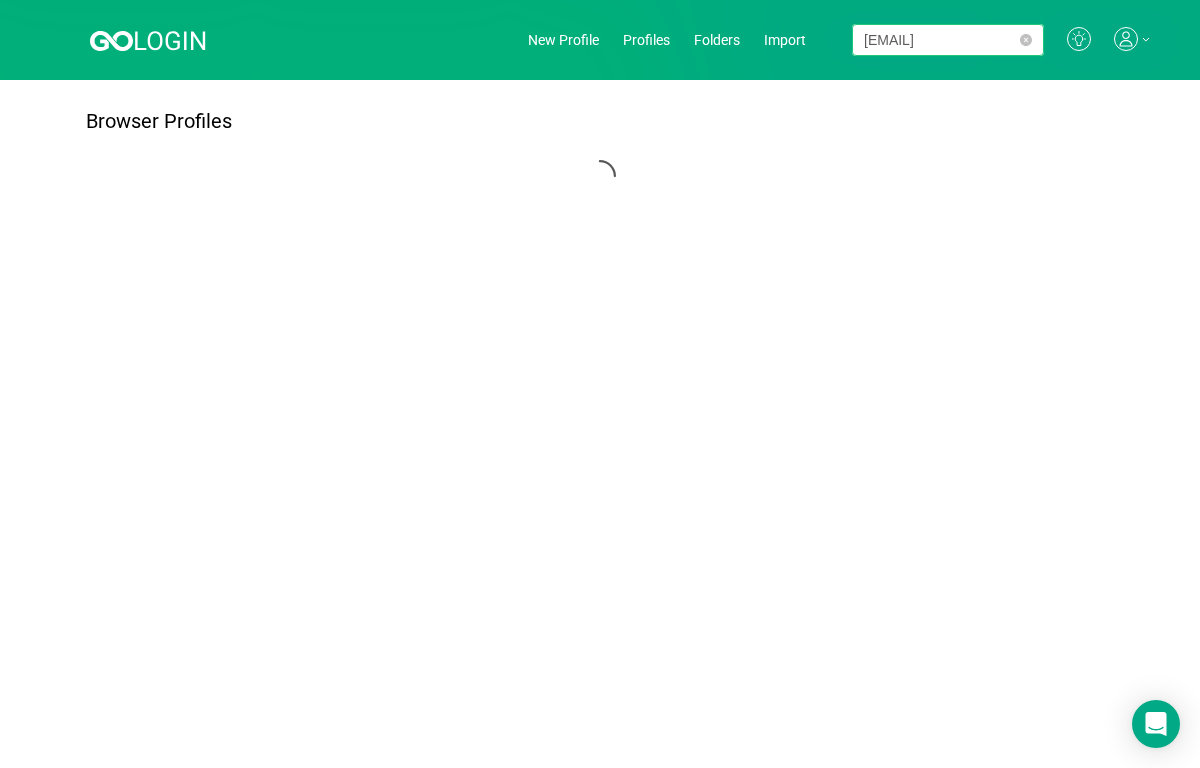 type on "[EMAIL]" 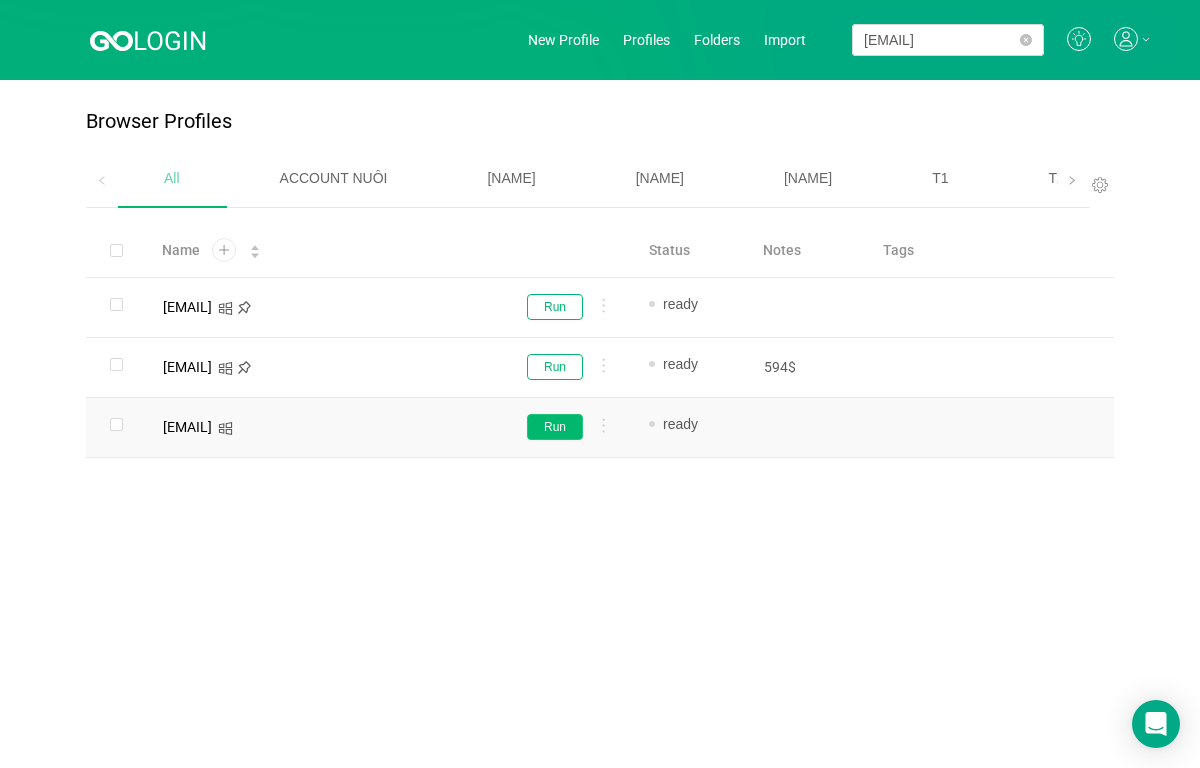 scroll, scrollTop: 0, scrollLeft: 0, axis: both 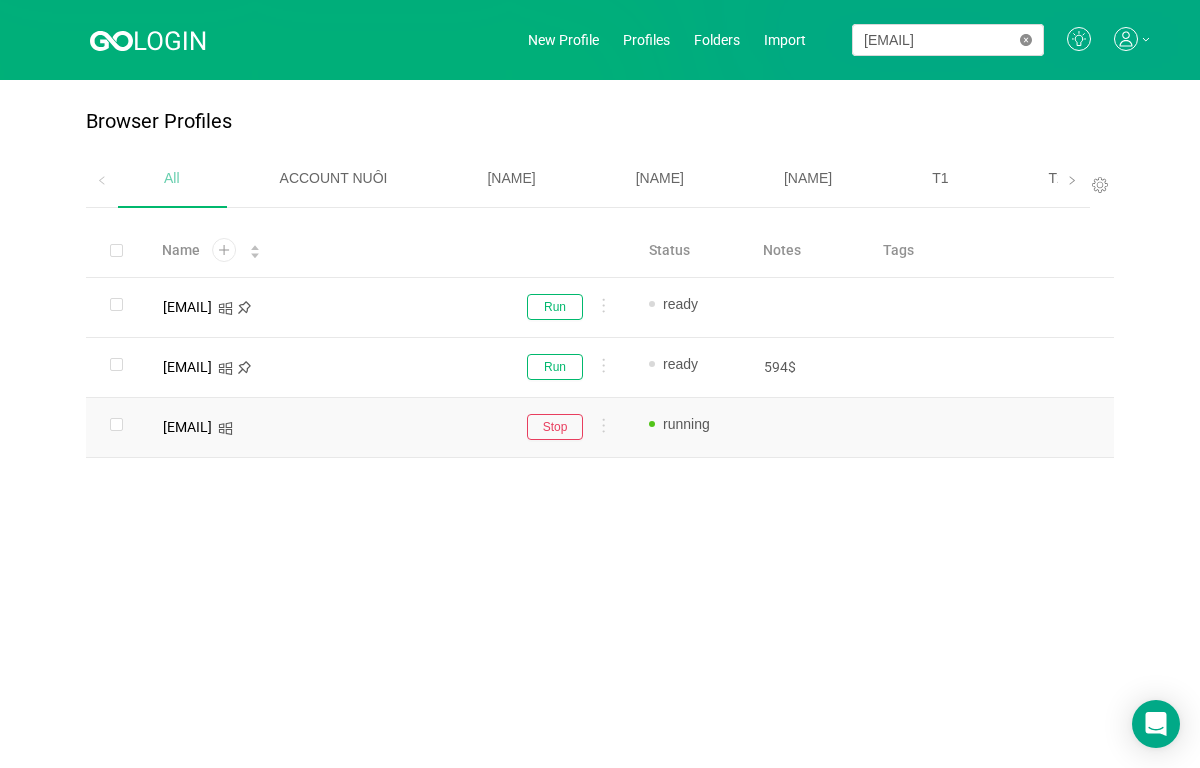 click at bounding box center [1026, 40] 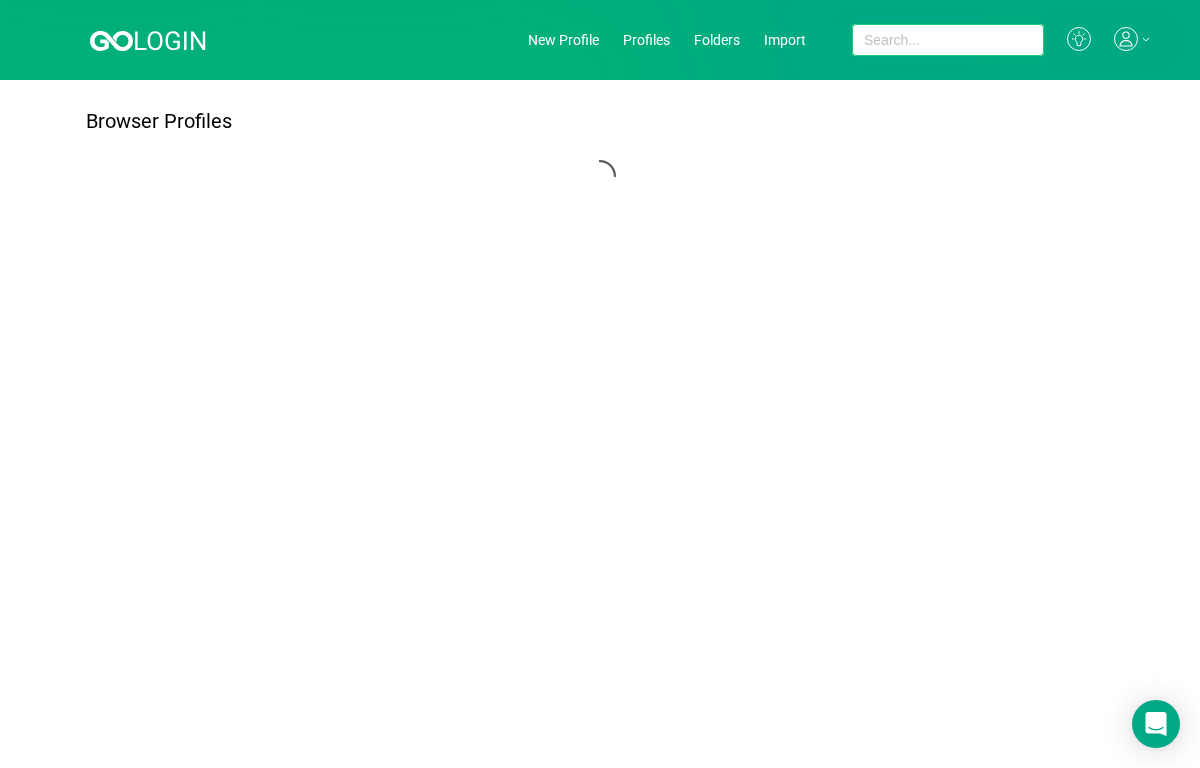 paste on "[EMAIL]" 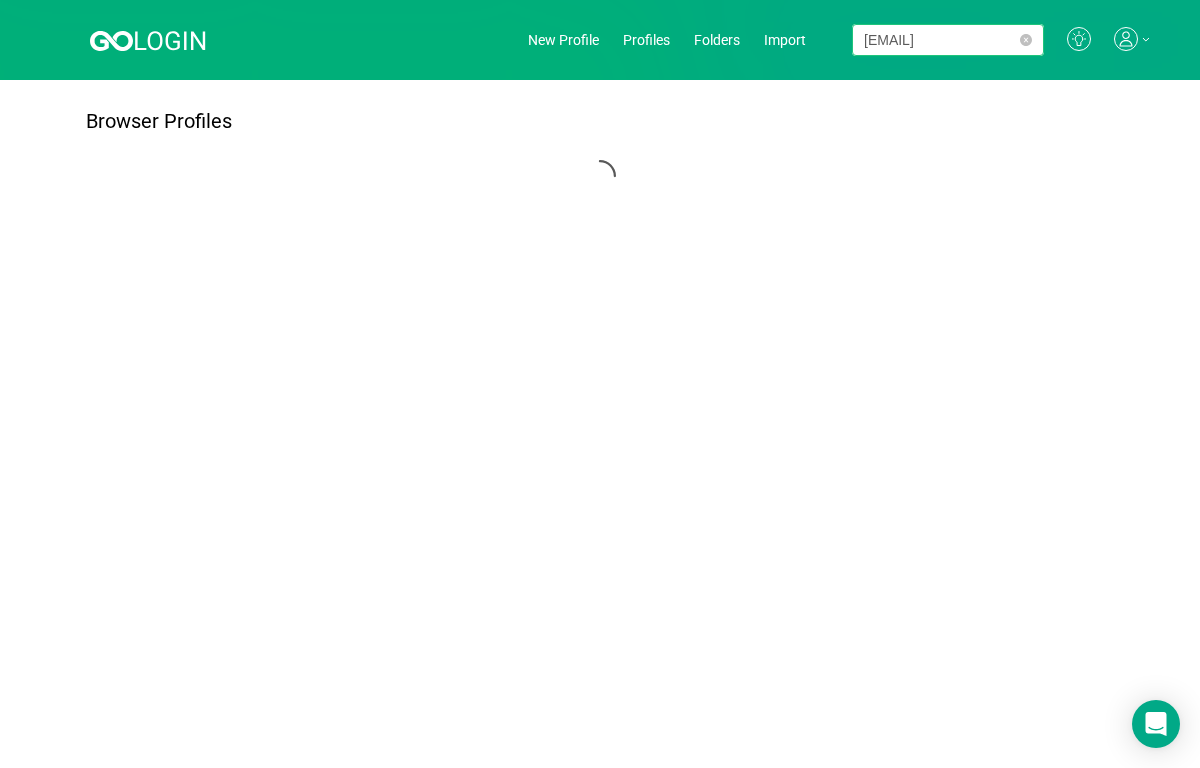 scroll, scrollTop: 0, scrollLeft: 83, axis: horizontal 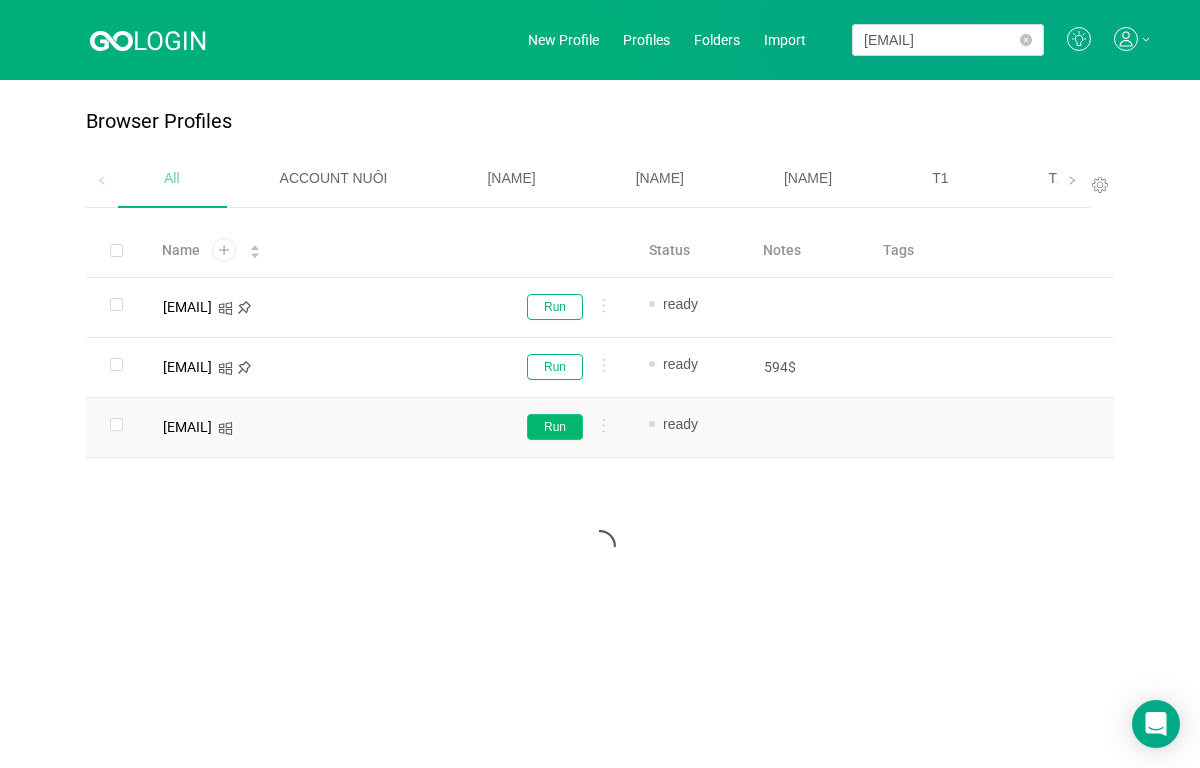 click on "Run" at bounding box center (555, 307) 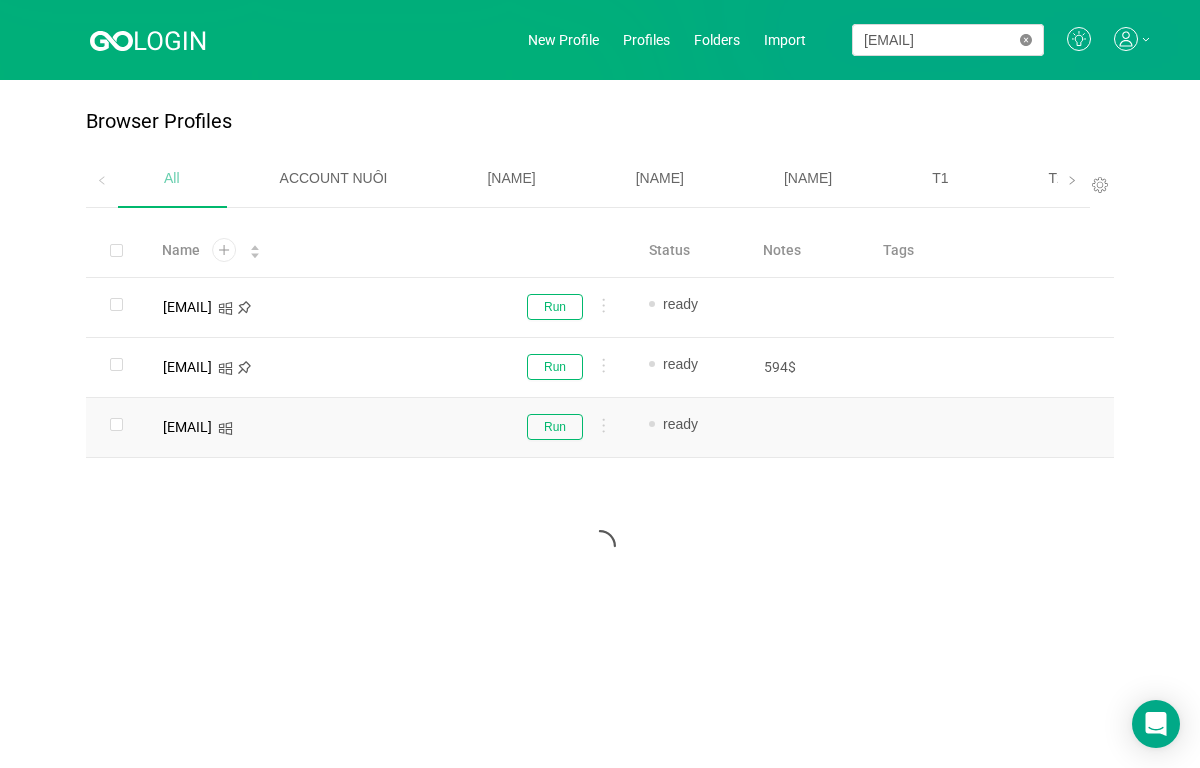 click at bounding box center (1026, 40) 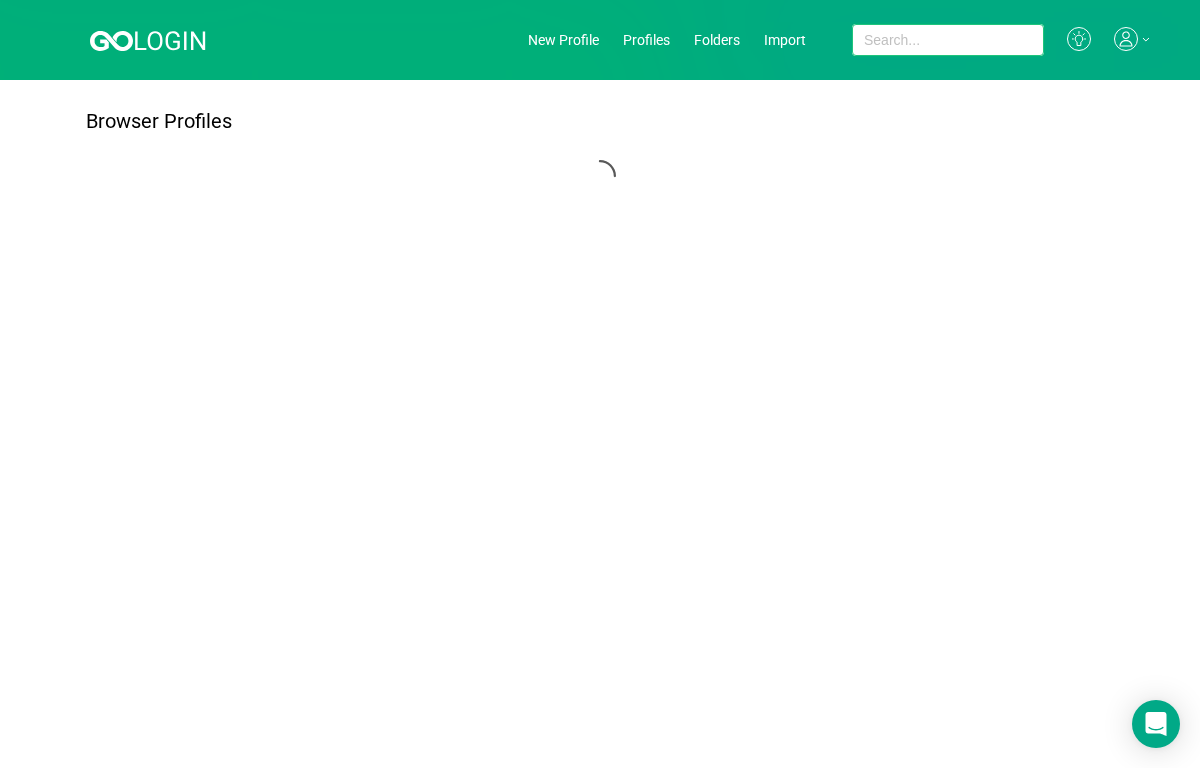 paste on "[EMAIL]" 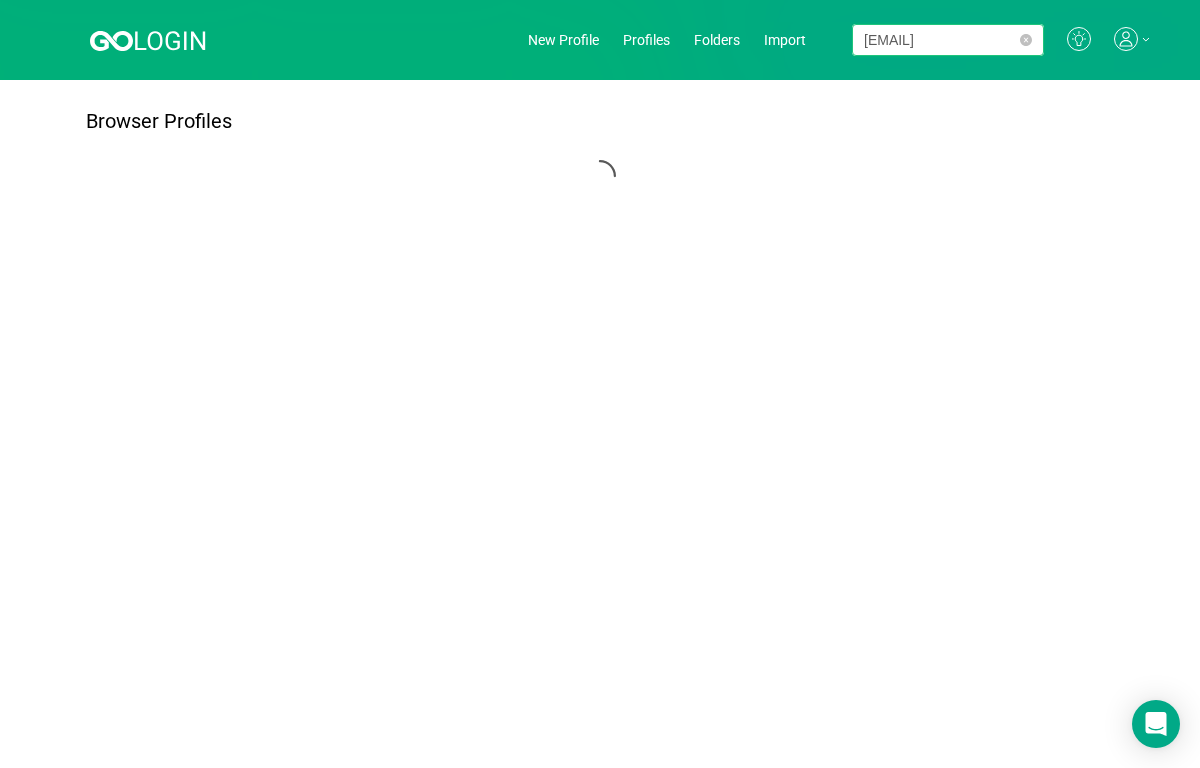 scroll, scrollTop: 0, scrollLeft: 112, axis: horizontal 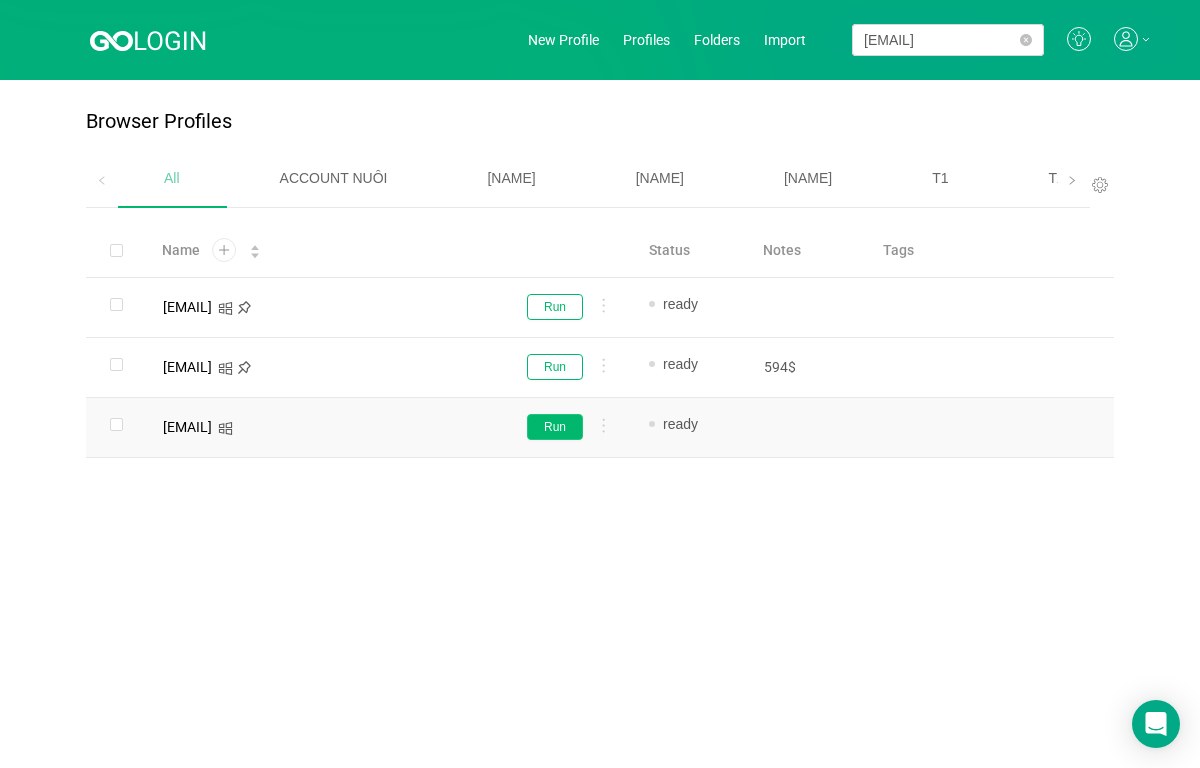 click on "Run" at bounding box center [555, 307] 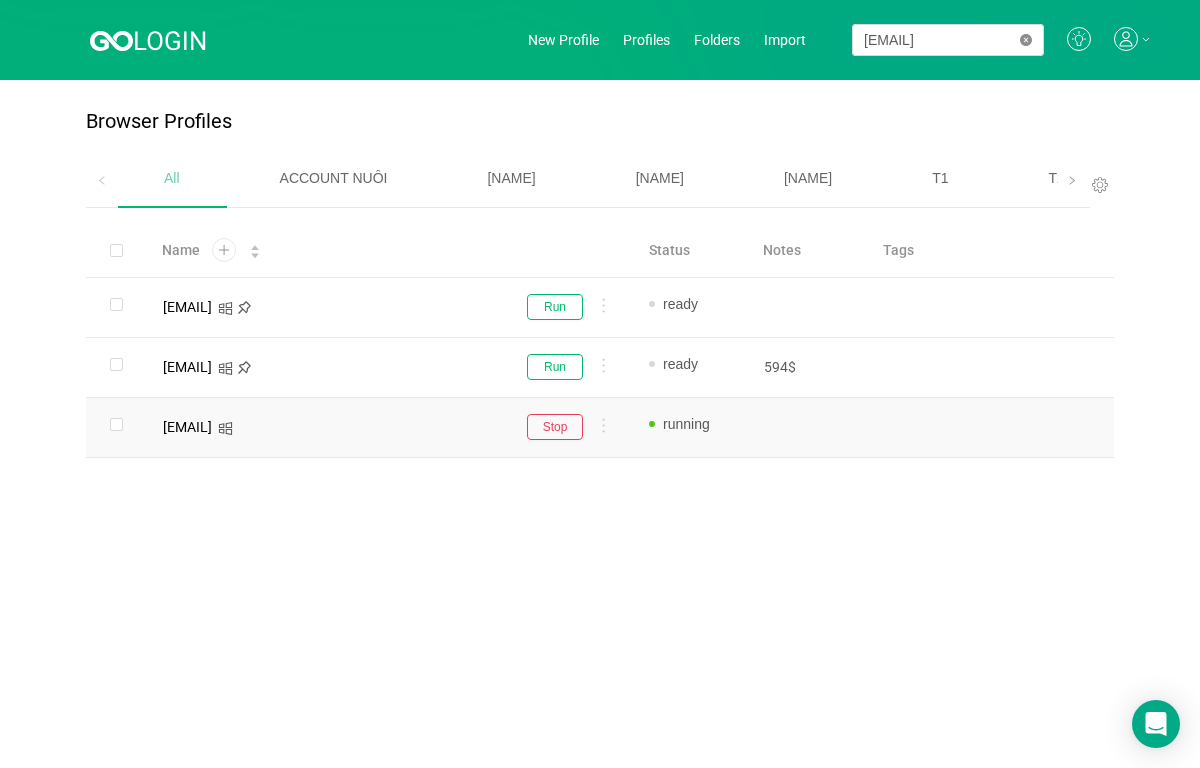 click at bounding box center [1026, 40] 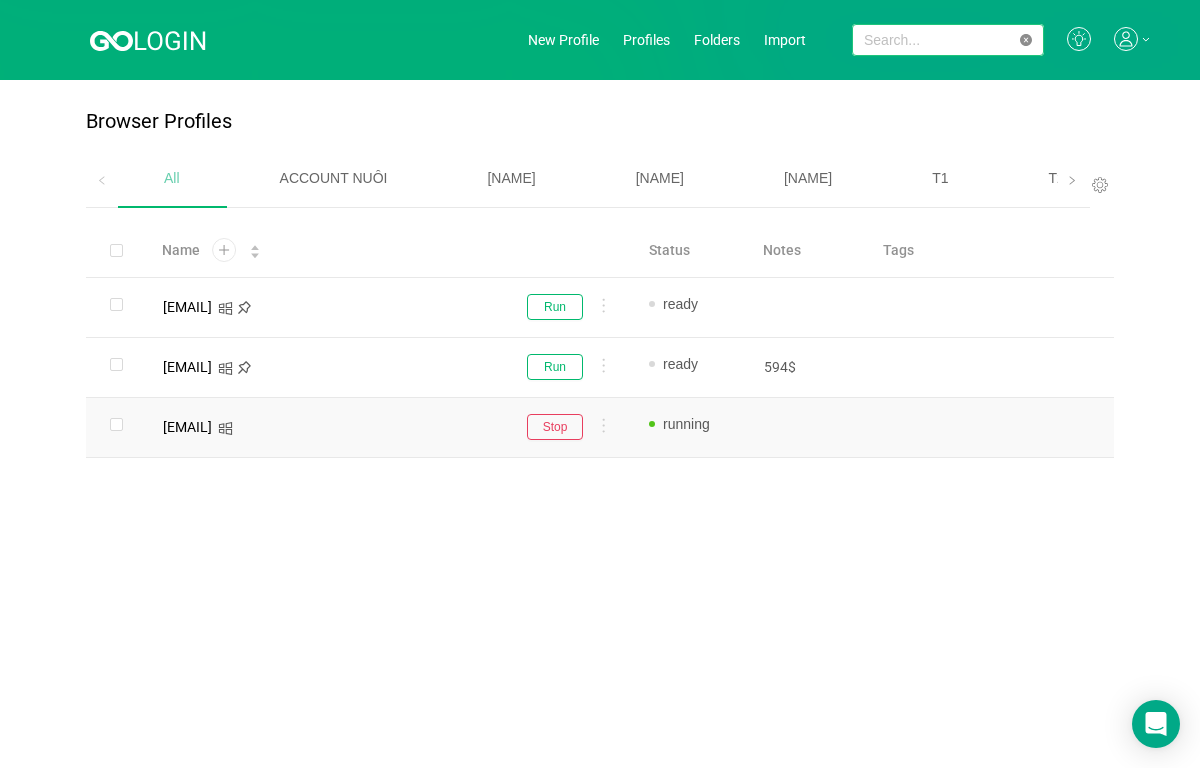 paste on "[EMAIL]" 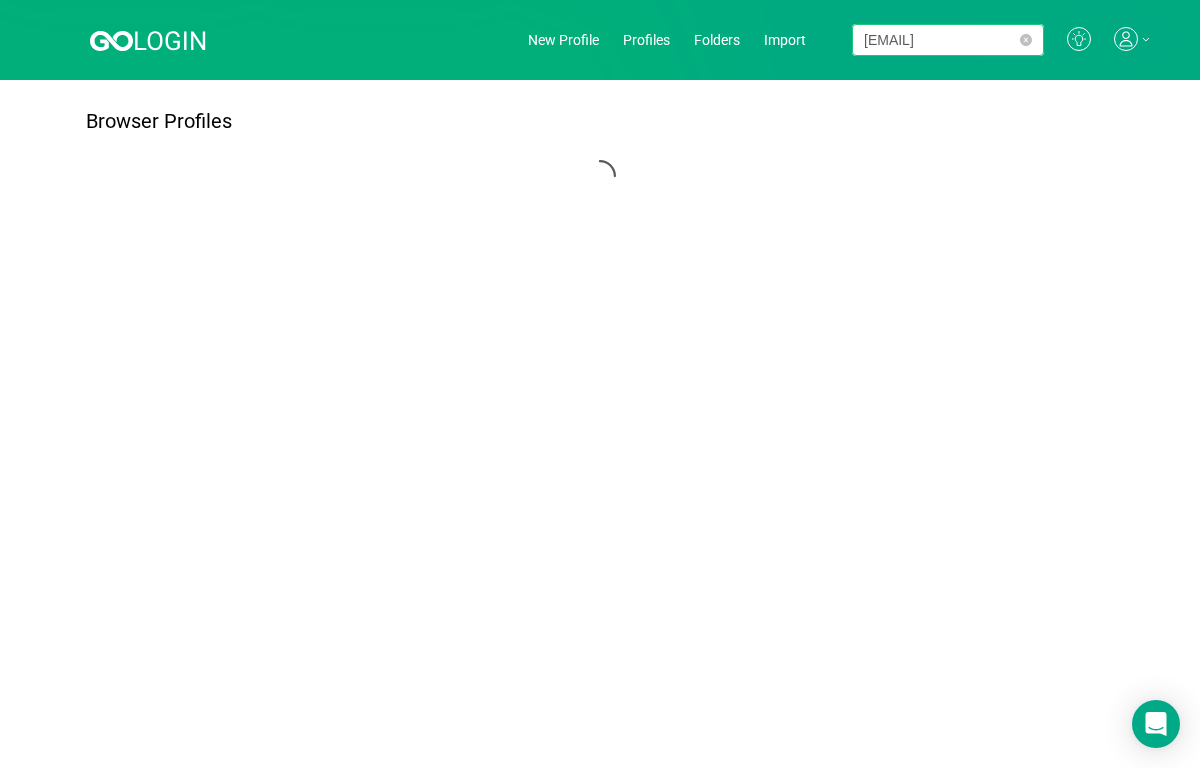 scroll, scrollTop: 0, scrollLeft: 56, axis: horizontal 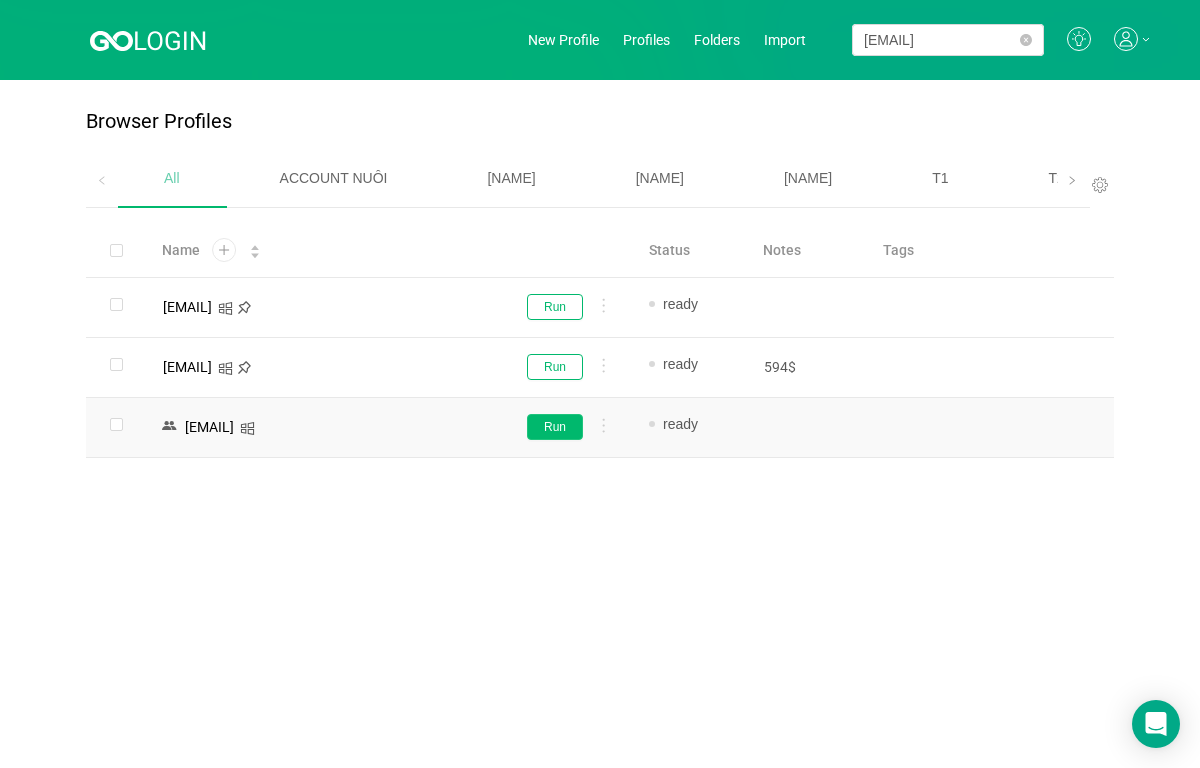 click on "Run" at bounding box center [555, 307] 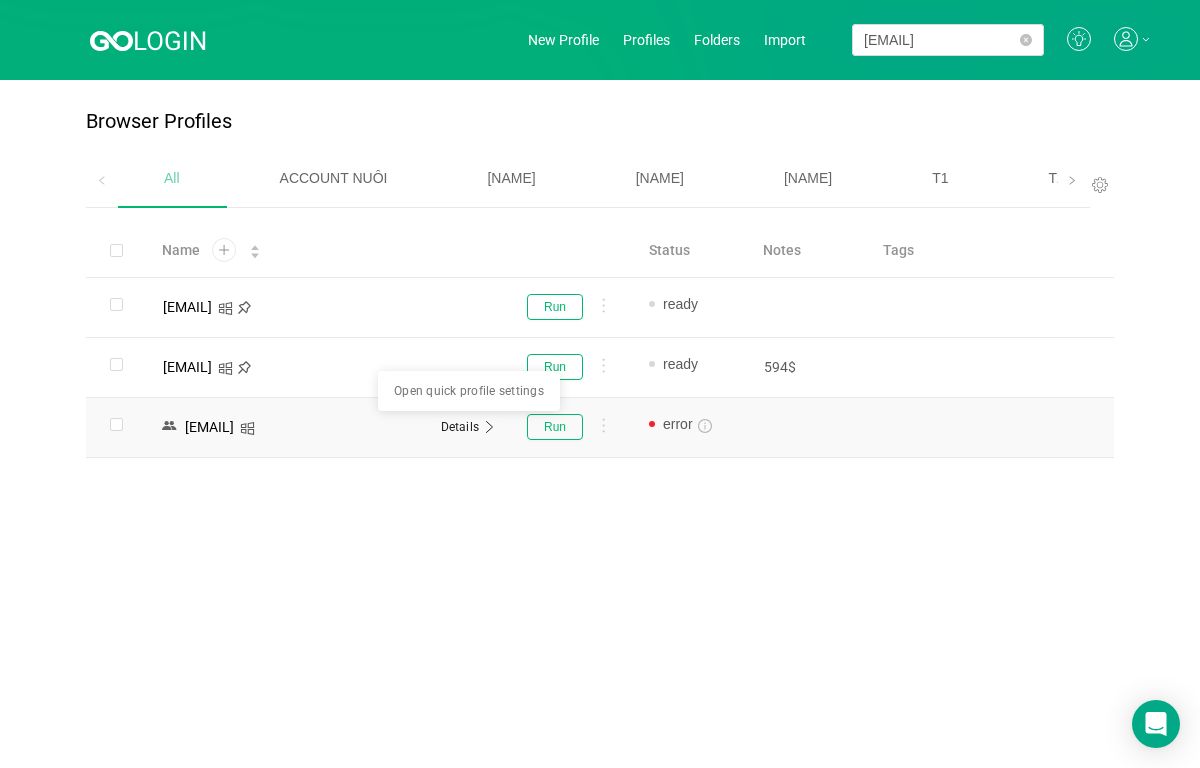 click on "Details" at bounding box center (465, 427) 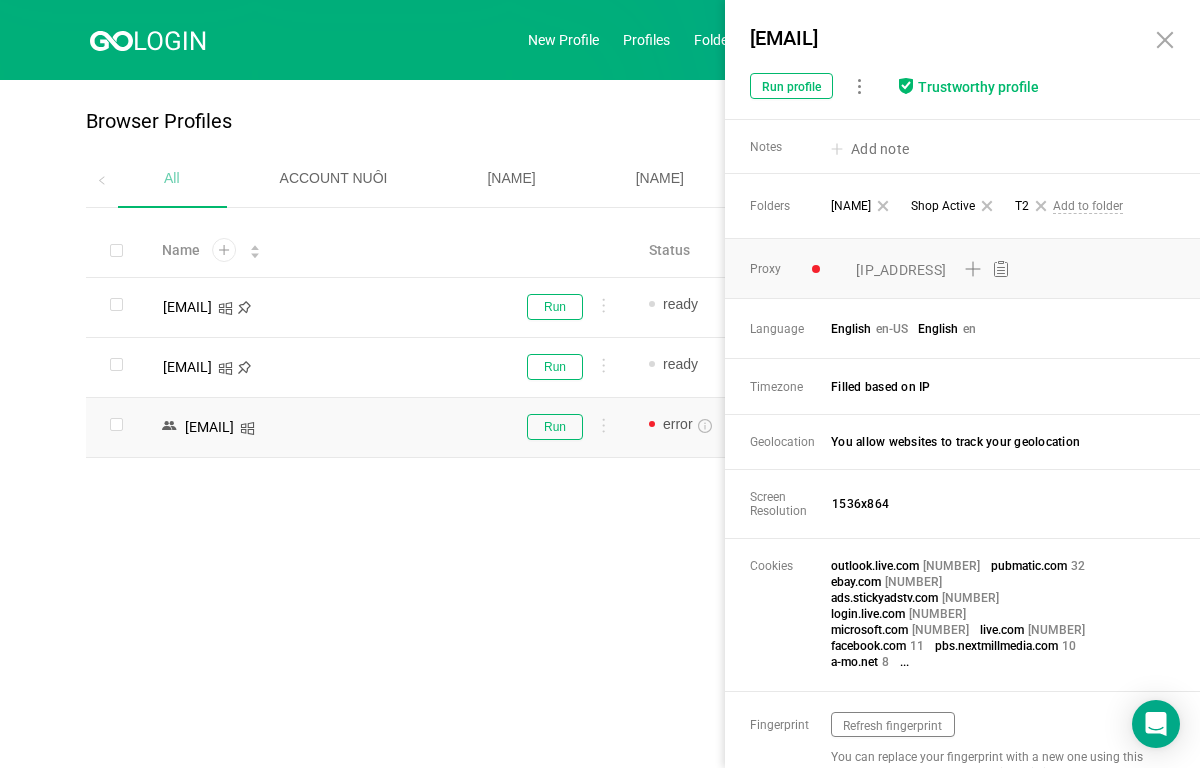 click on "[IP_ADDRESS]" at bounding box center [902, 270] 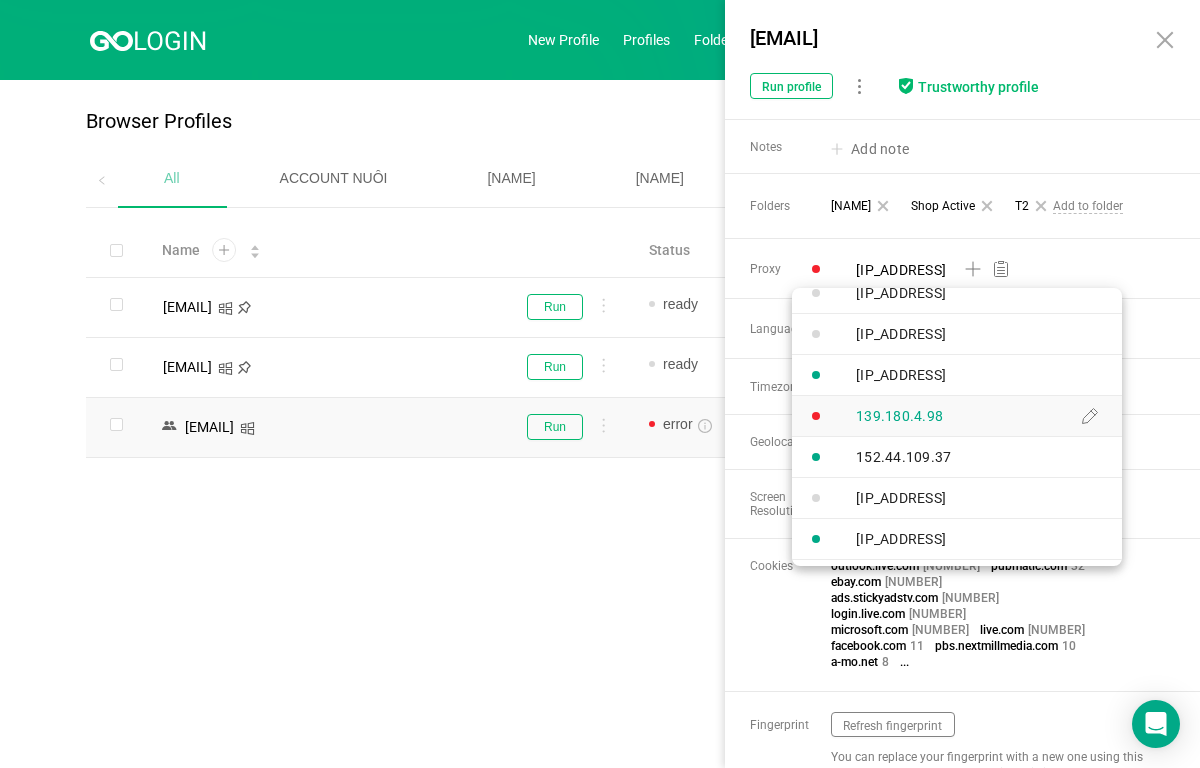 scroll, scrollTop: 1732, scrollLeft: 0, axis: vertical 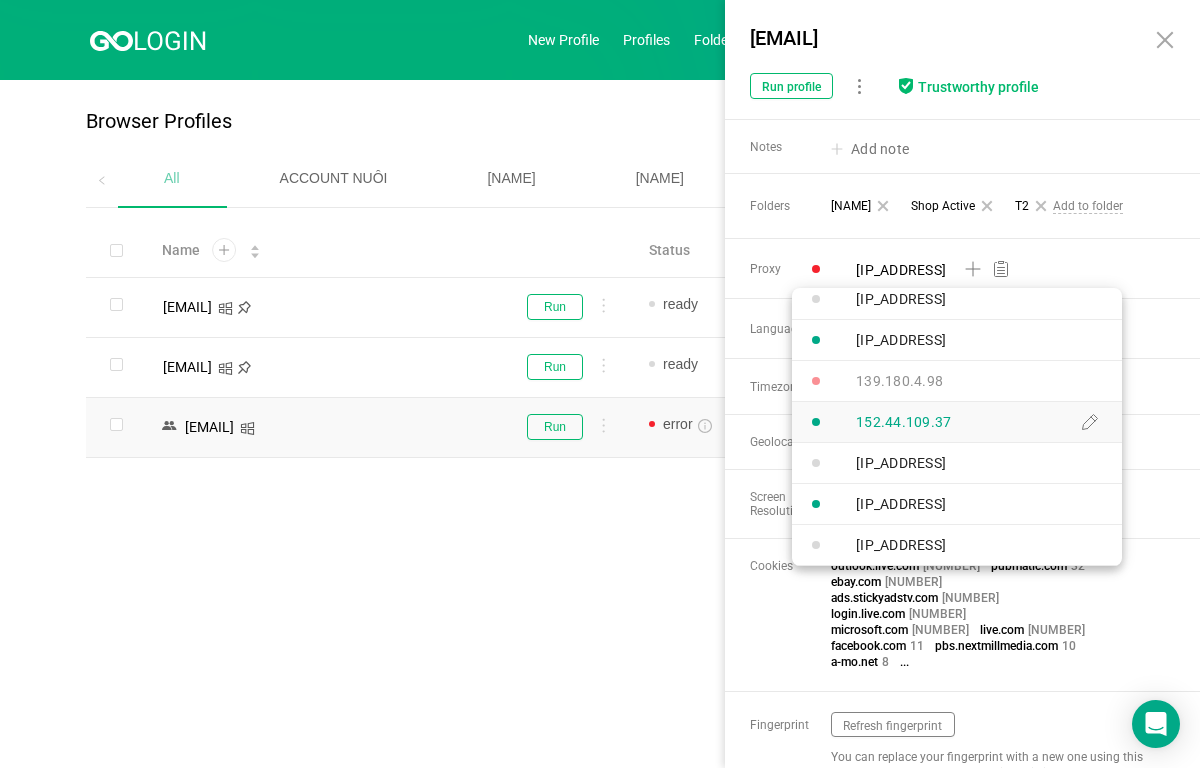 click on "152.44.109.37" at bounding box center [901, 217] 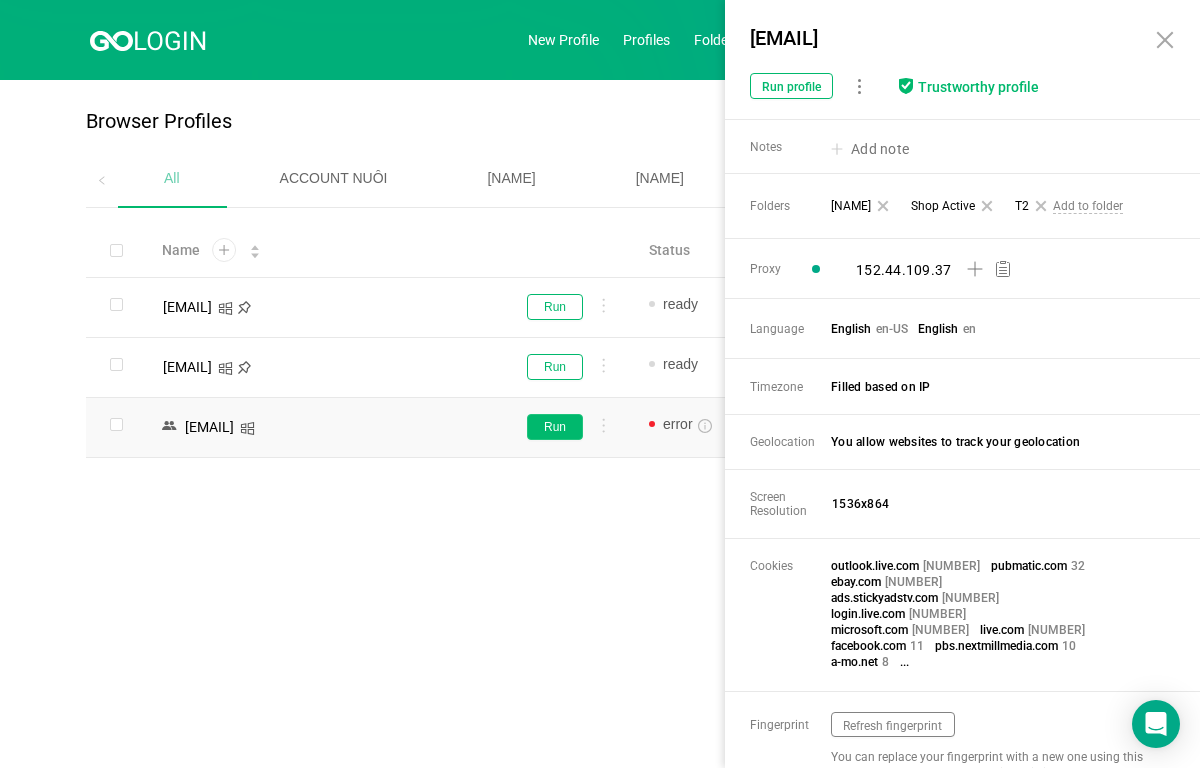 click on "Run" at bounding box center [555, 307] 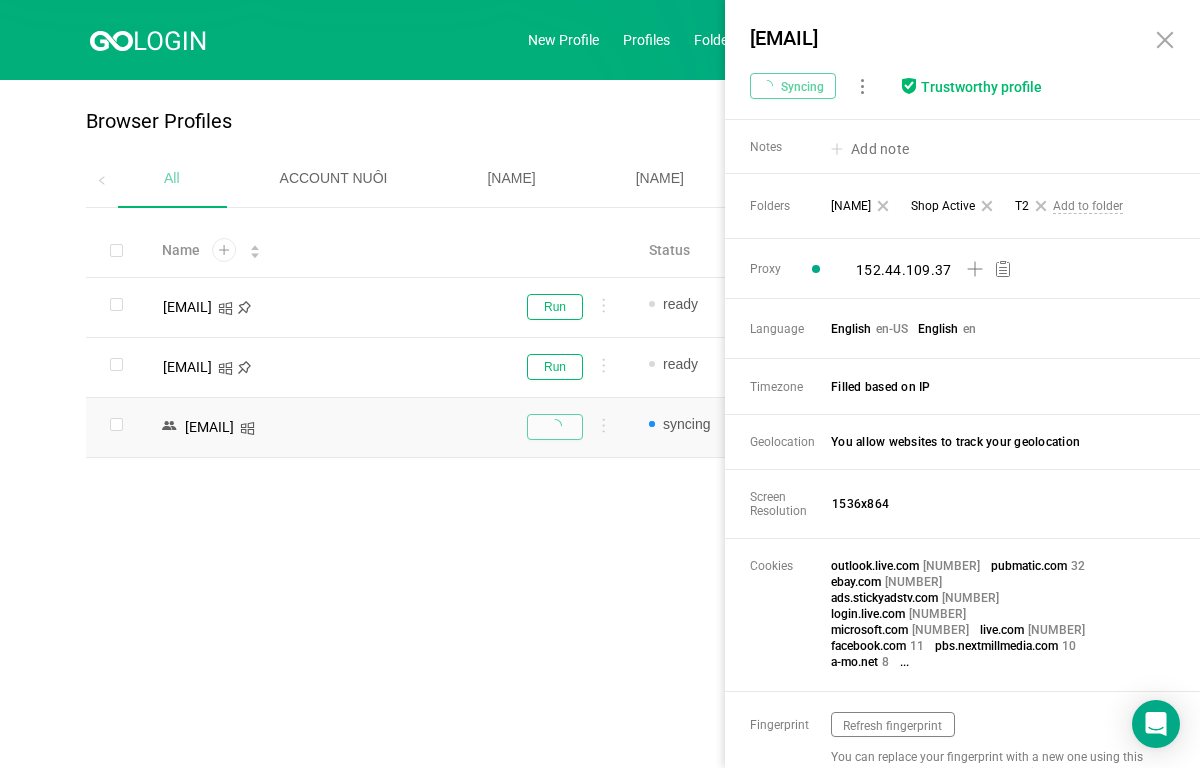 click on "Browser Profiles All ACCOUNT NUÔI [NAME] Thuy T1 T2 Z FACEBOOK PAGE Shop Active ACCOUNT NEW Dung Ebay Vi EBAY AMAZON Đại PAYPAL EBAY 2024 ESTY-4G AMZ 2024 AMZ DROP AMZ NEW CREAT a.N HÀO VERIFY TT Share Profile Add to Folder Edit extensions Clone Edit tags Update fingerprint Export Proxy Delete Run profile Stop profile Your first profile is ready! Click on the profile to check its proxy, timezone, cookies, geolocation, and other quick settings. Go to quick settings 1   of   4 Name Status Notes Tags Last Update Last Launch Created Proxy [EMAIL] Run ready Add note                                                                                                                                               Add tag... [DATE] [DATE] [DATE] [IP_ADDRESS] [IP_ADDRESS] [EMAIL] Run ready 594$                                                                                                                                               Add tag... [DATE]" at bounding box center (600, 316) 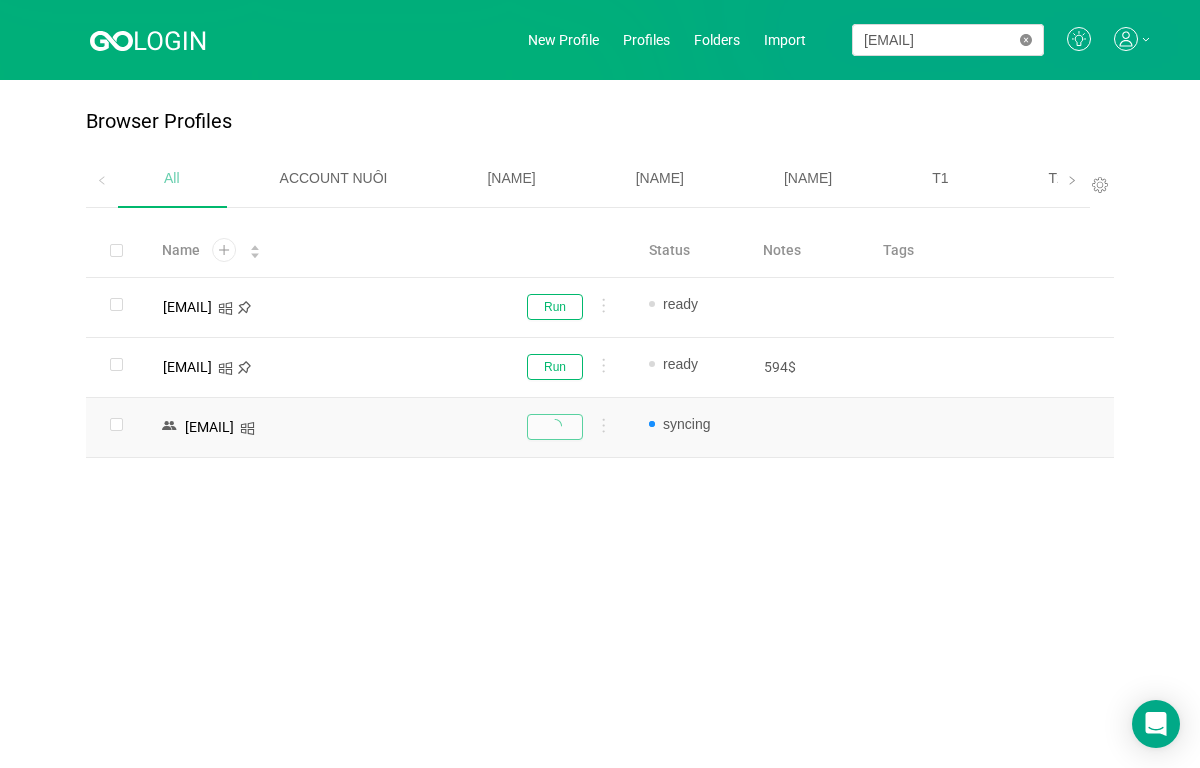 click at bounding box center [1026, 40] 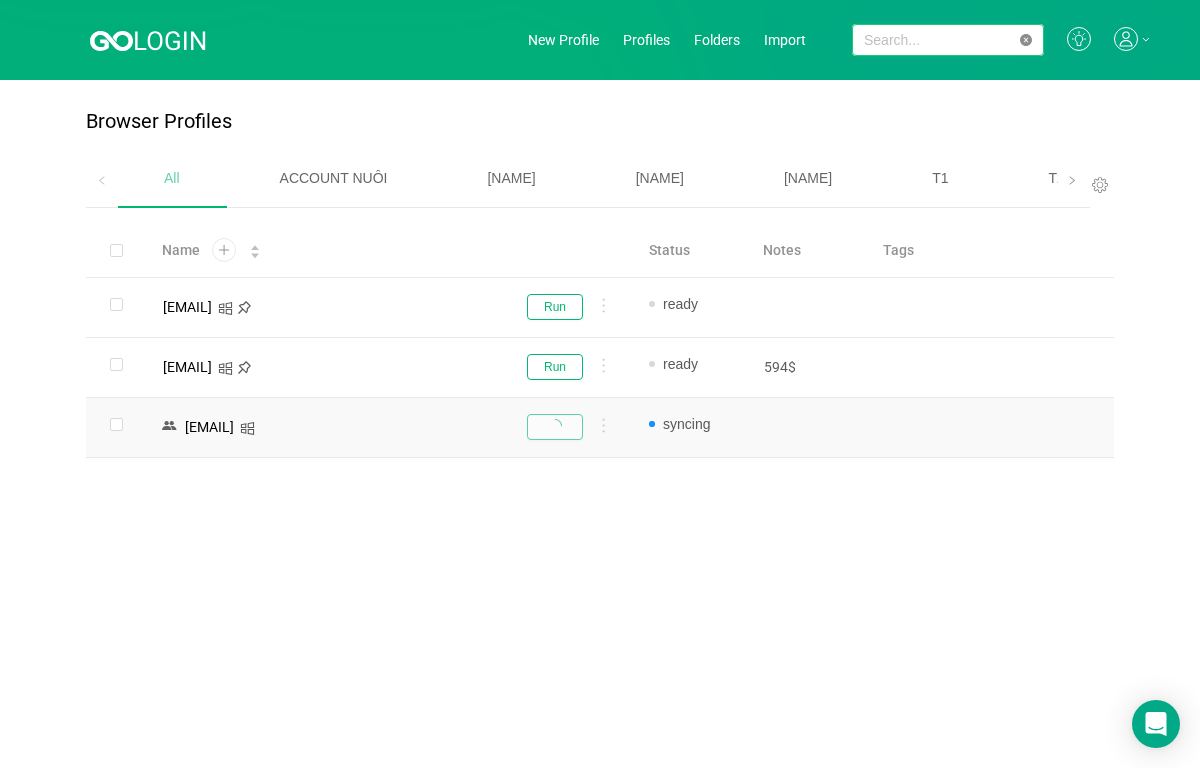 paste on "[EMAIL]" 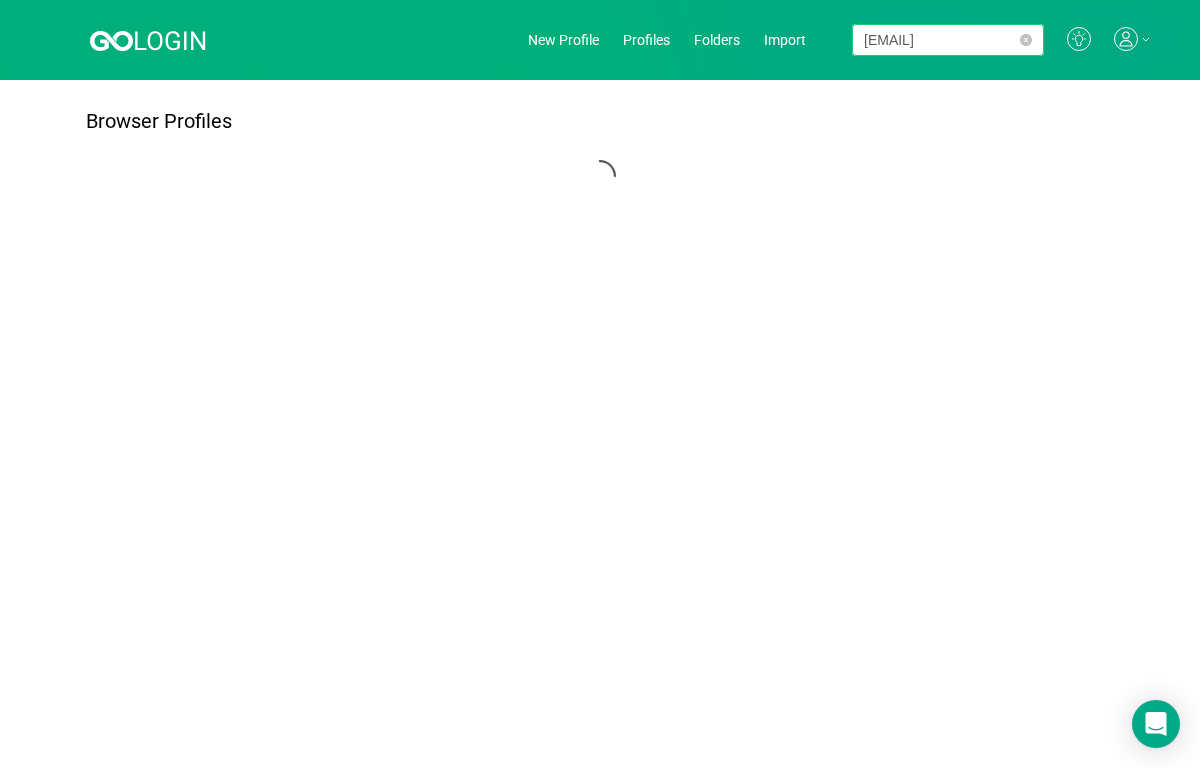 scroll, scrollTop: 0, scrollLeft: 80, axis: horizontal 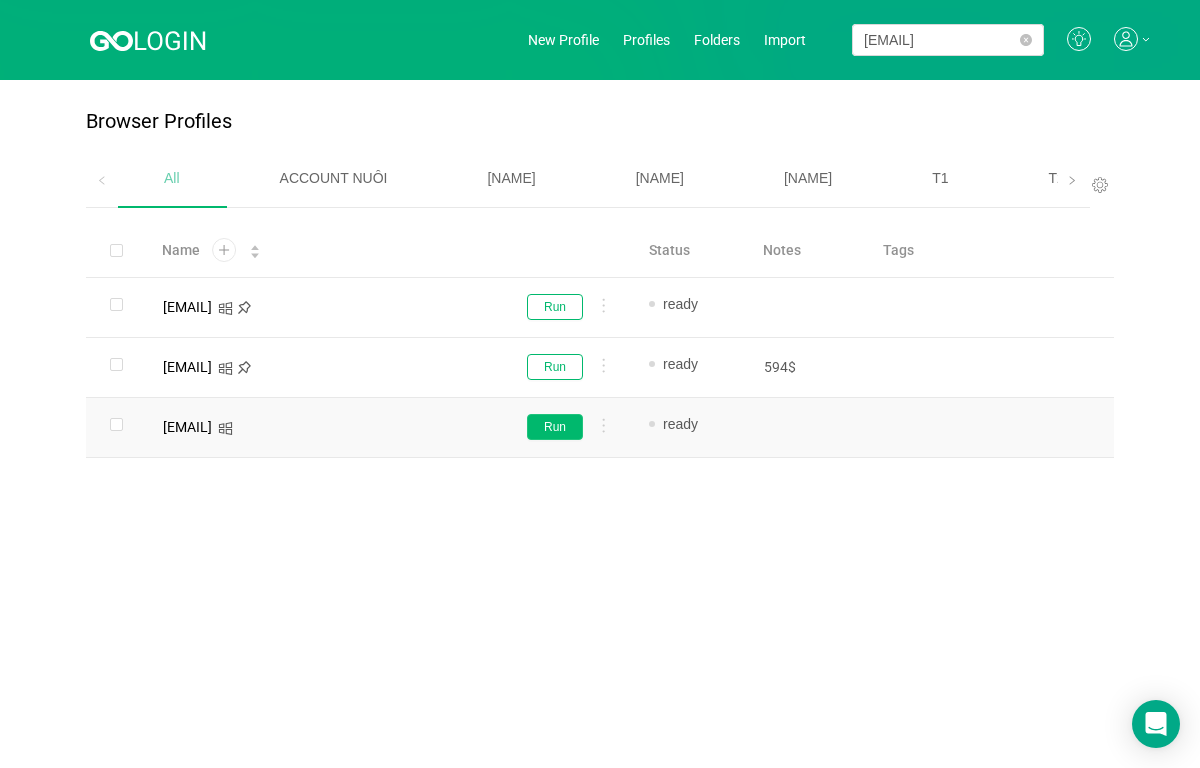 click on "Run" at bounding box center [555, 307] 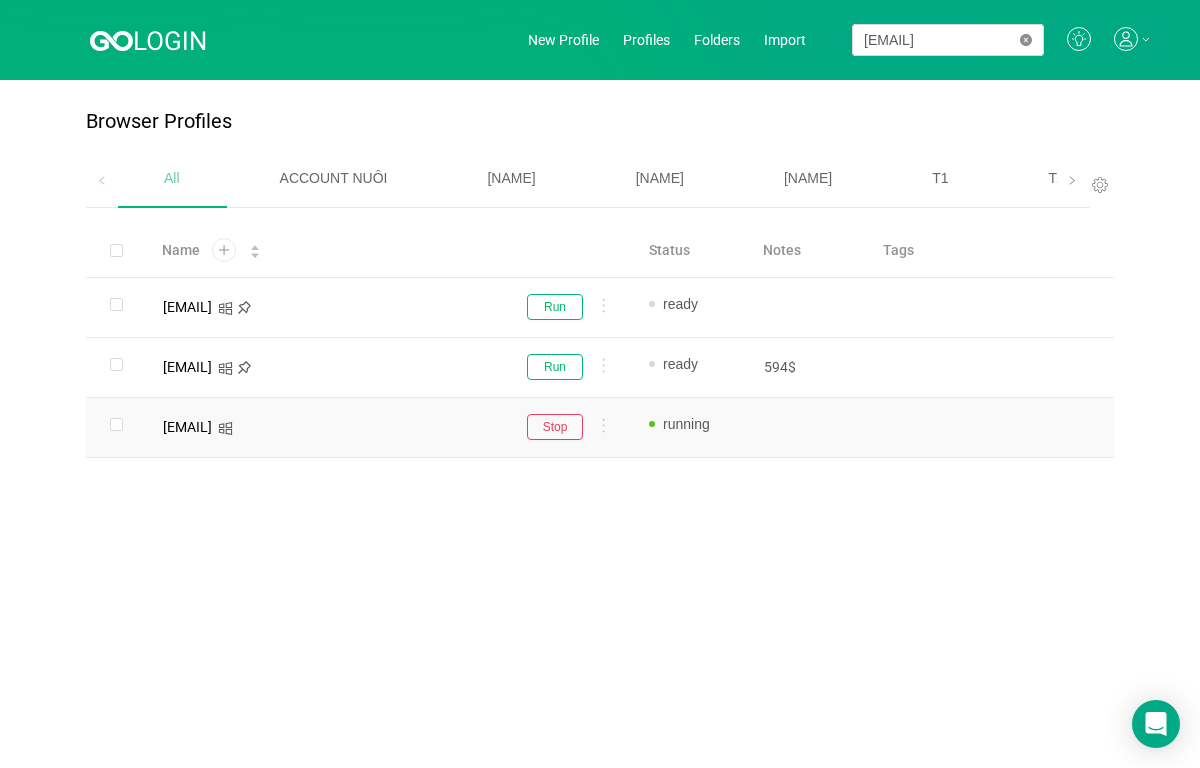 click at bounding box center [1026, 40] 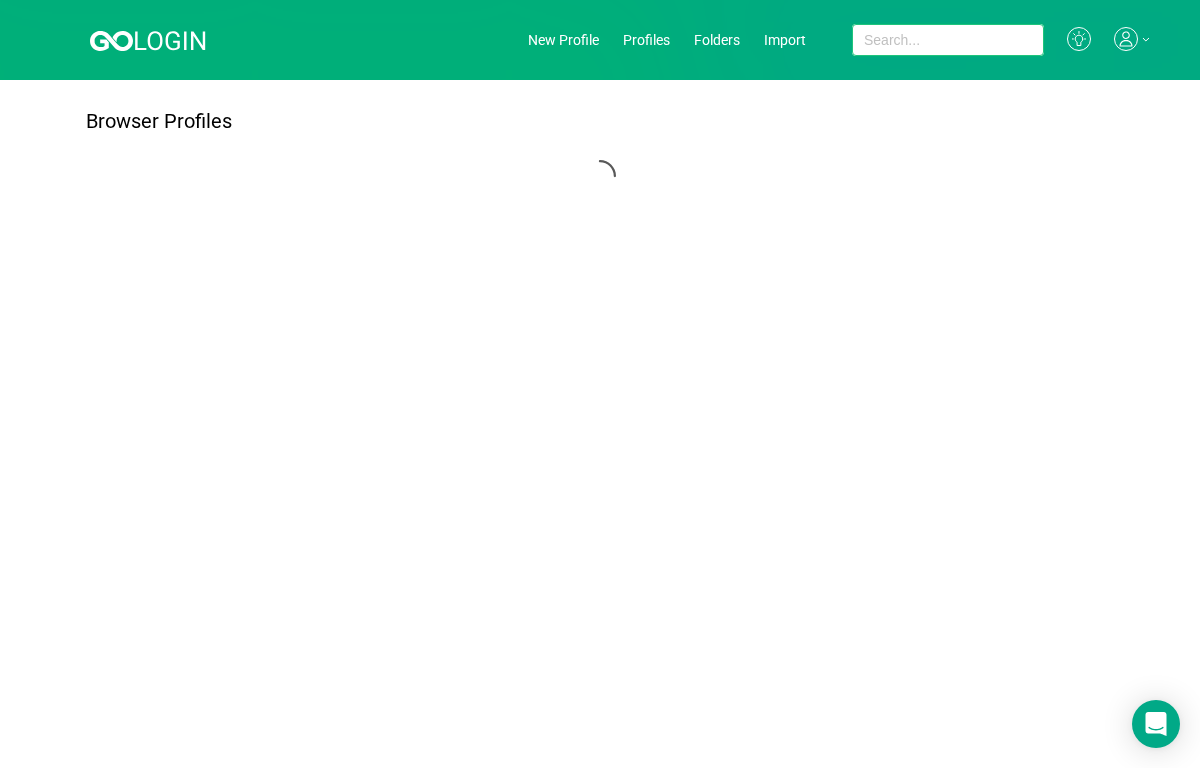 paste on "[EMAIL]" 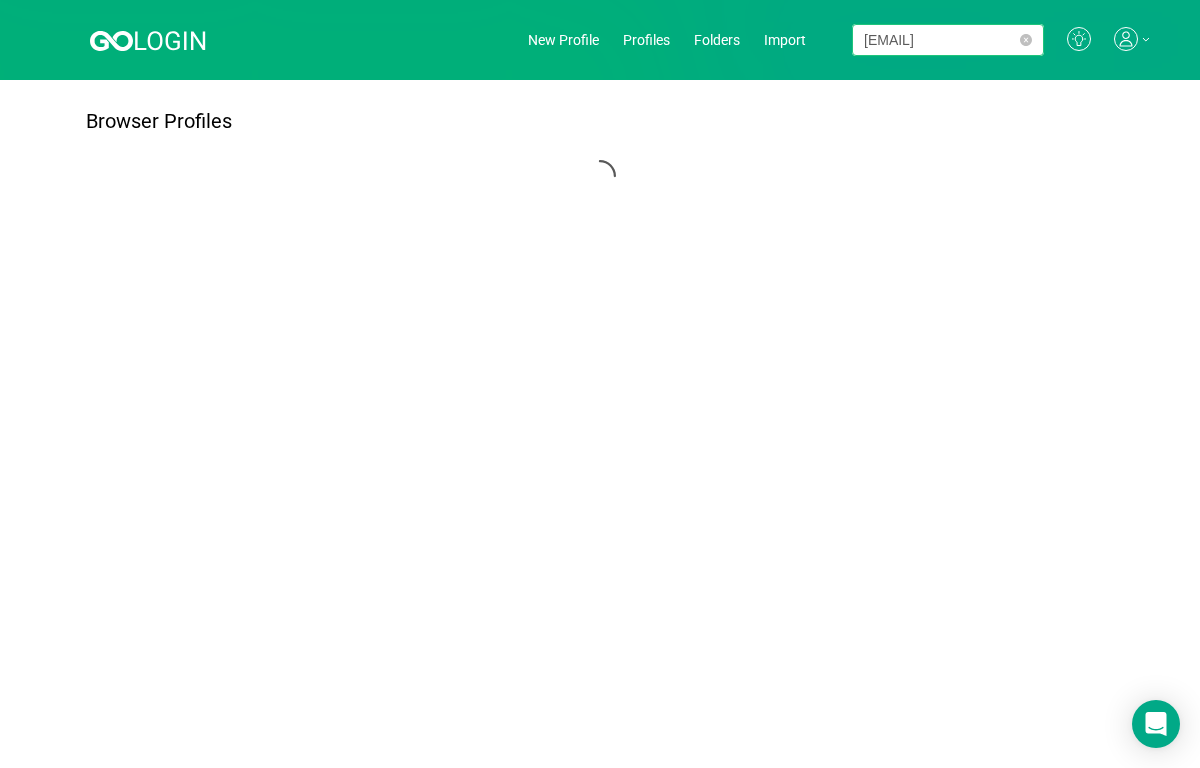 scroll, scrollTop: 0, scrollLeft: 52, axis: horizontal 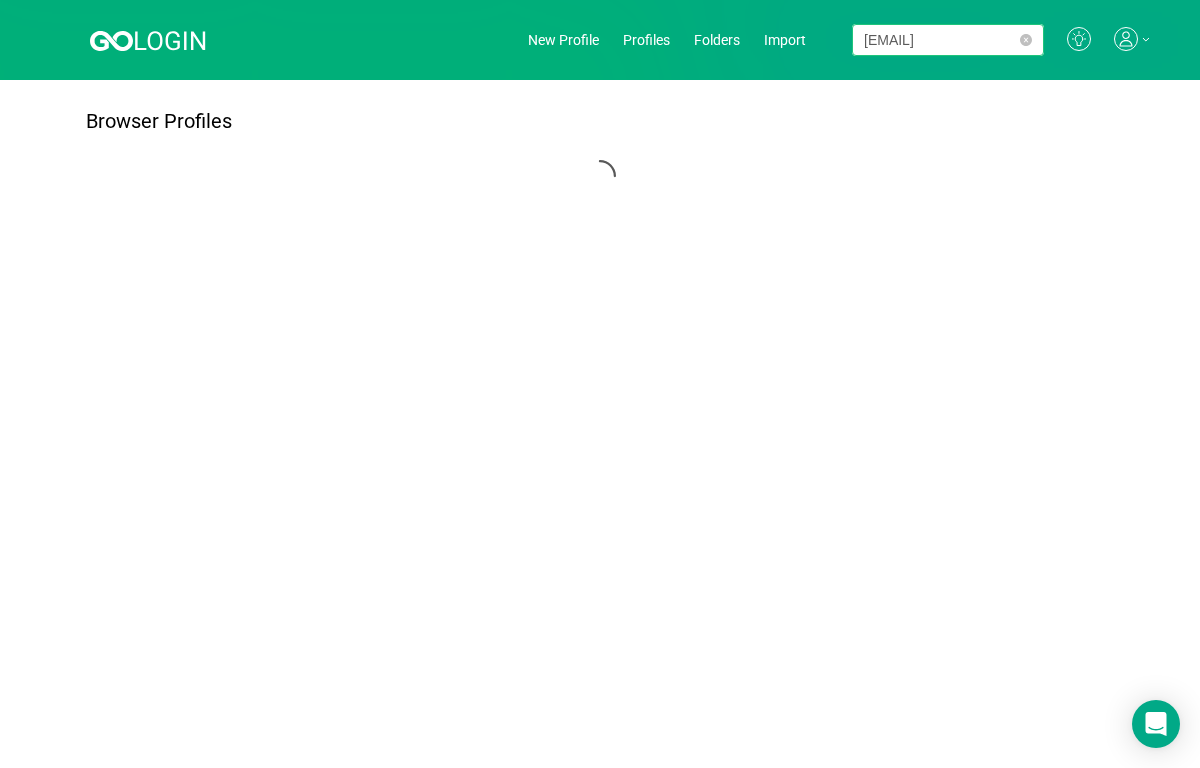 type on "[EMAIL]" 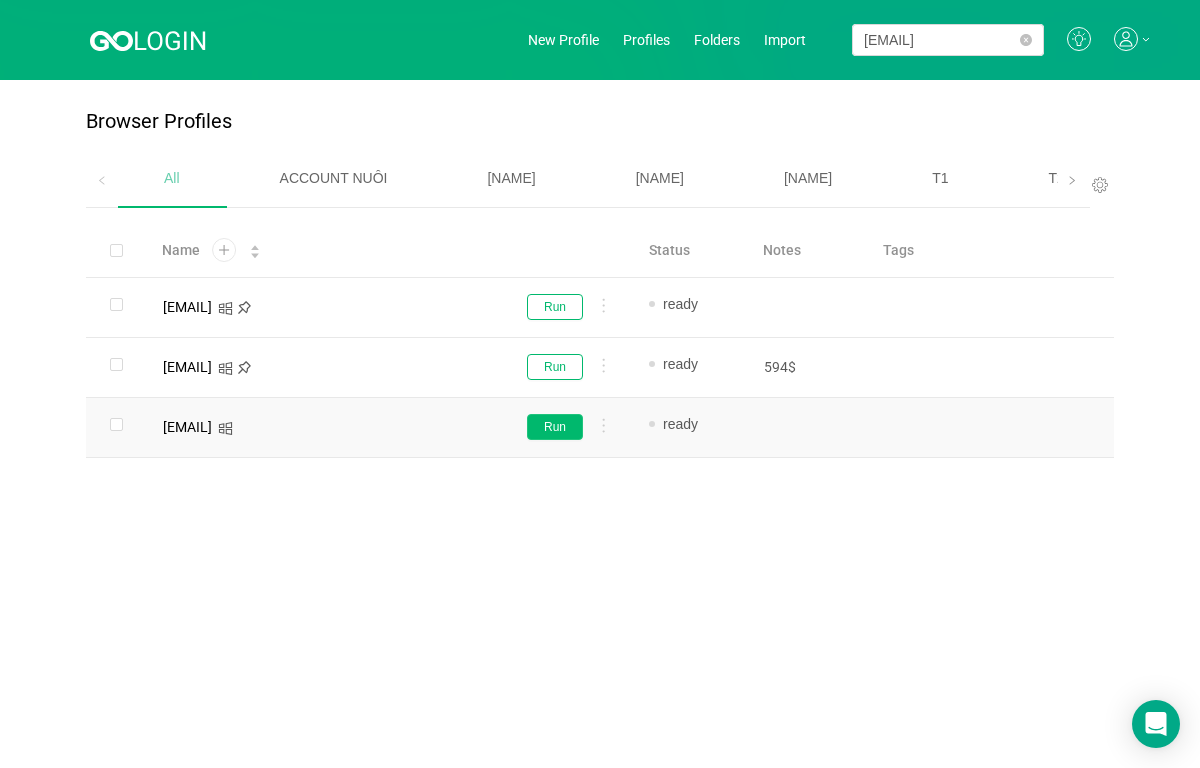 scroll, scrollTop: 0, scrollLeft: 0, axis: both 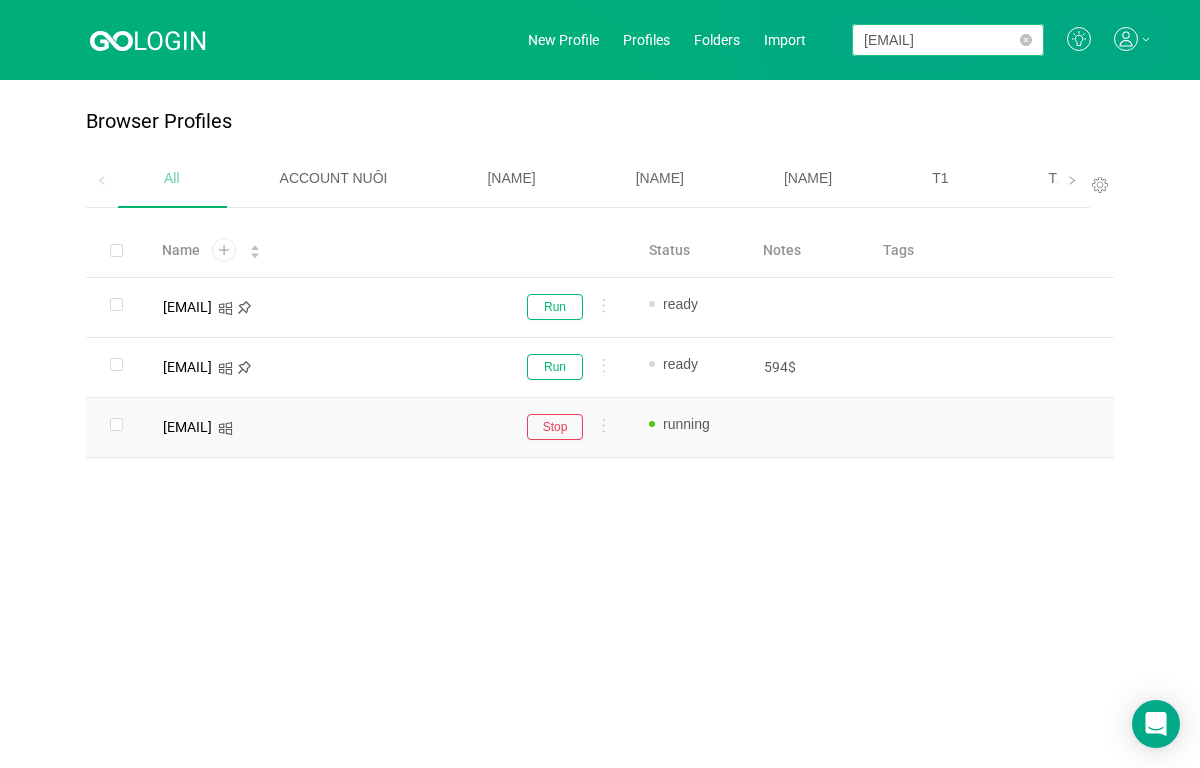 click at bounding box center [1026, 40] 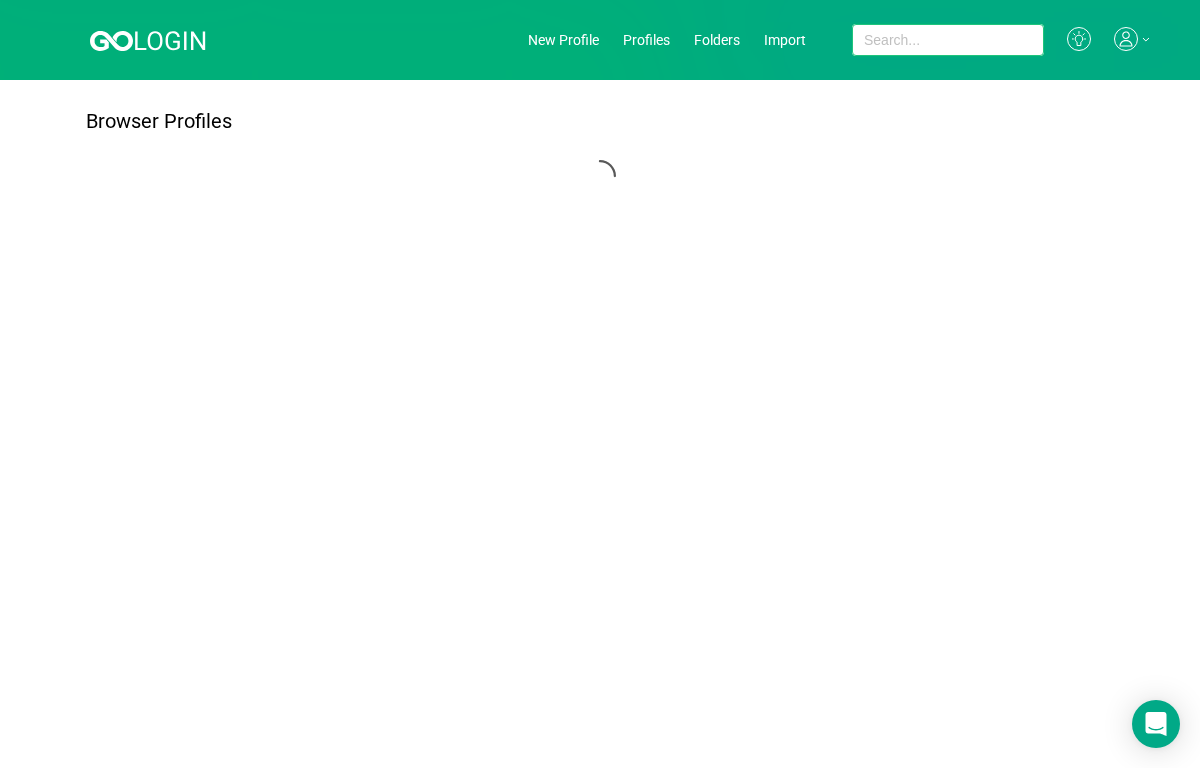 paste on "[EMAIL]" 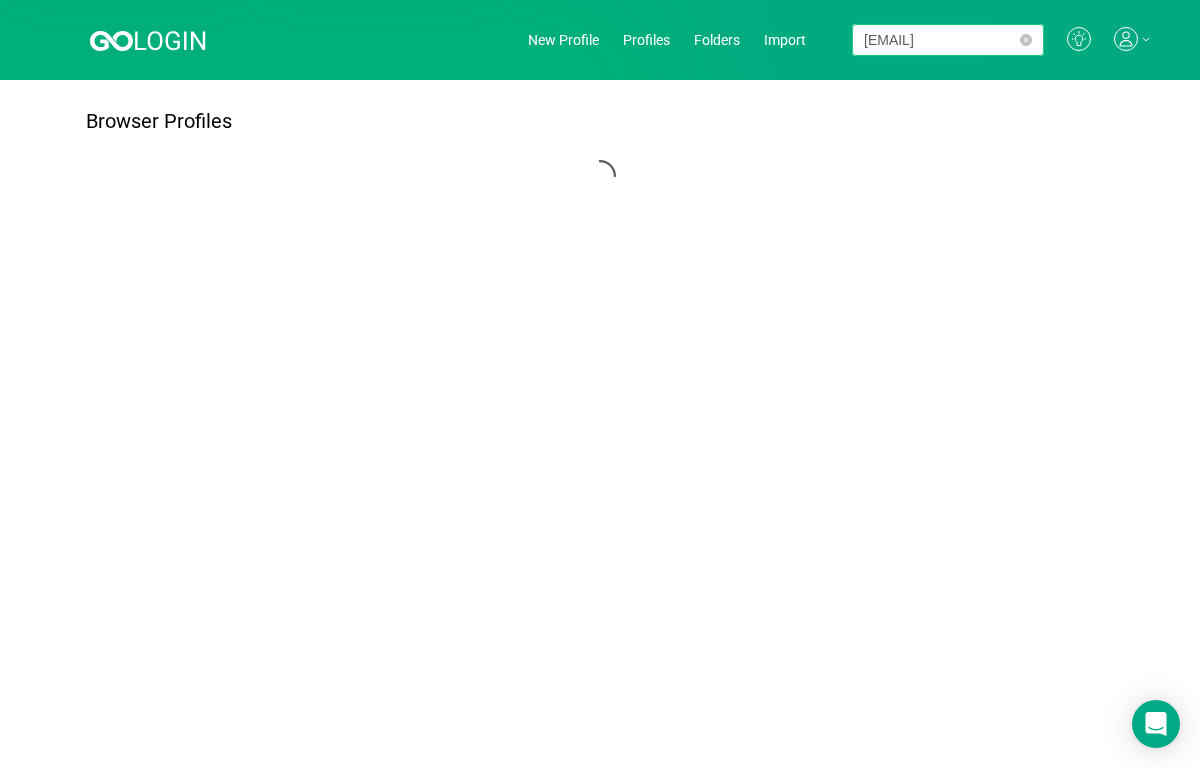 scroll, scrollTop: 0, scrollLeft: 51, axis: horizontal 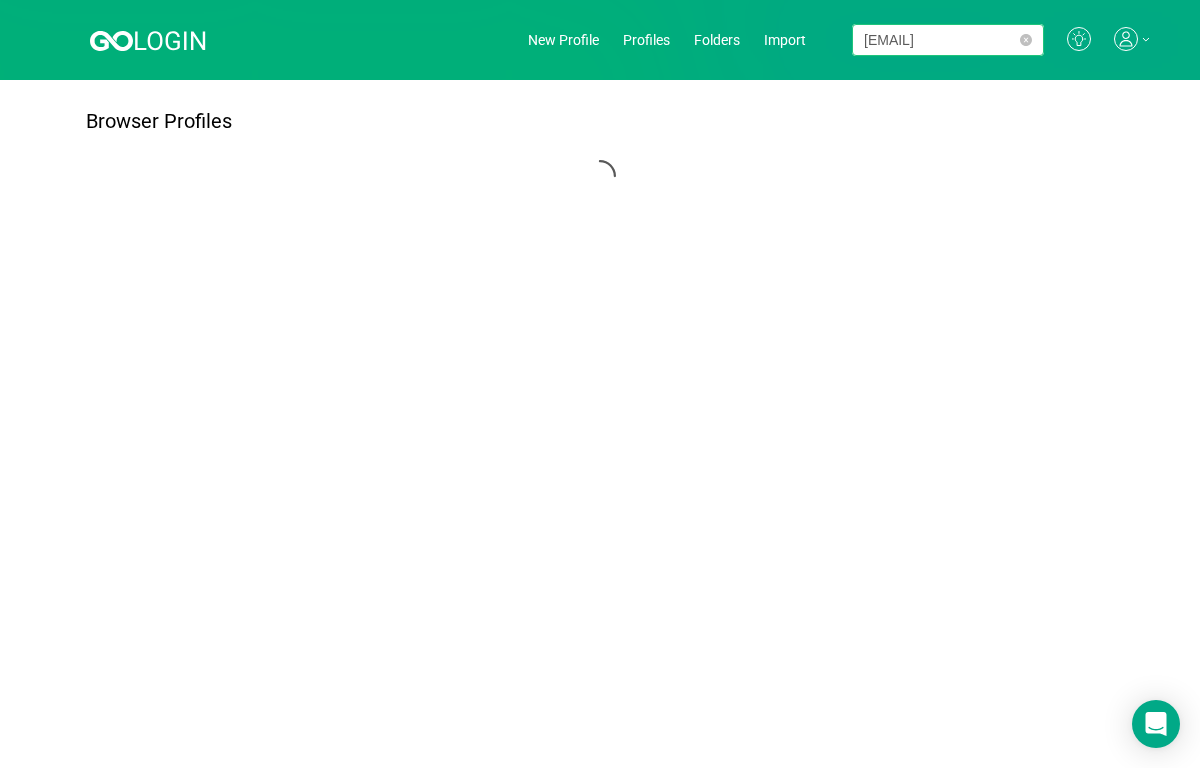 type on "[EMAIL]" 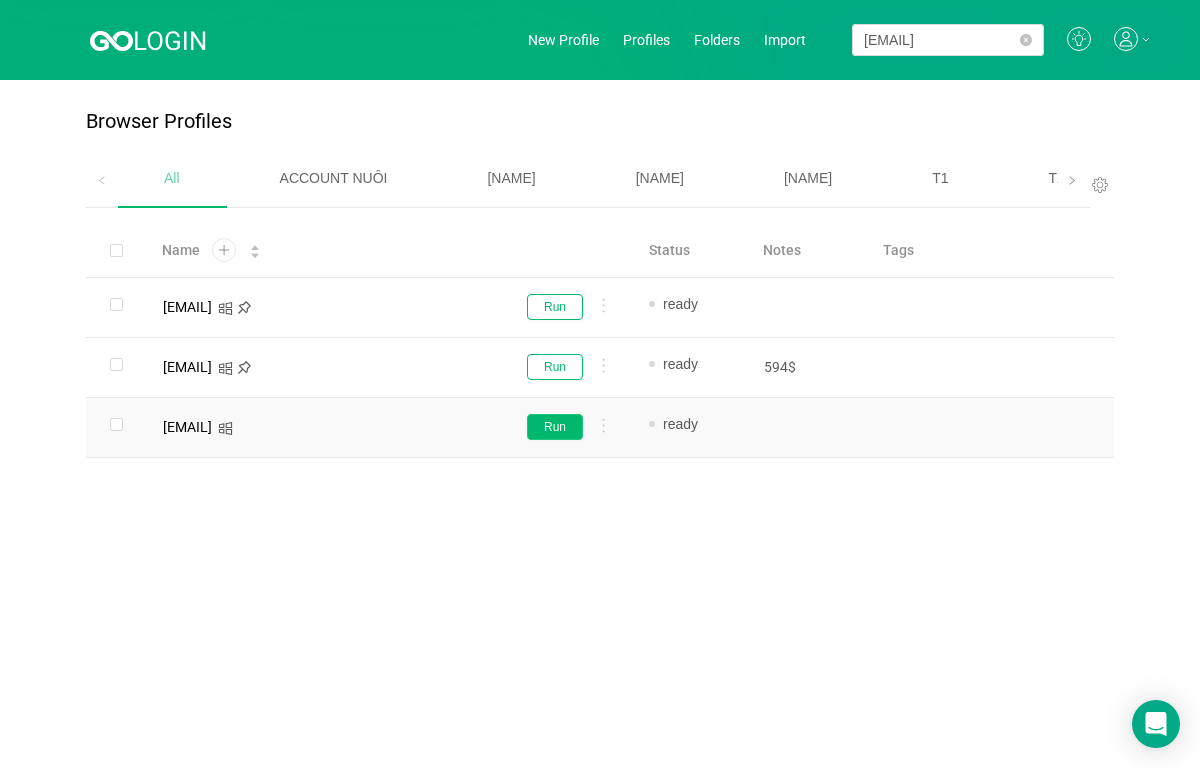scroll, scrollTop: 0, scrollLeft: 0, axis: both 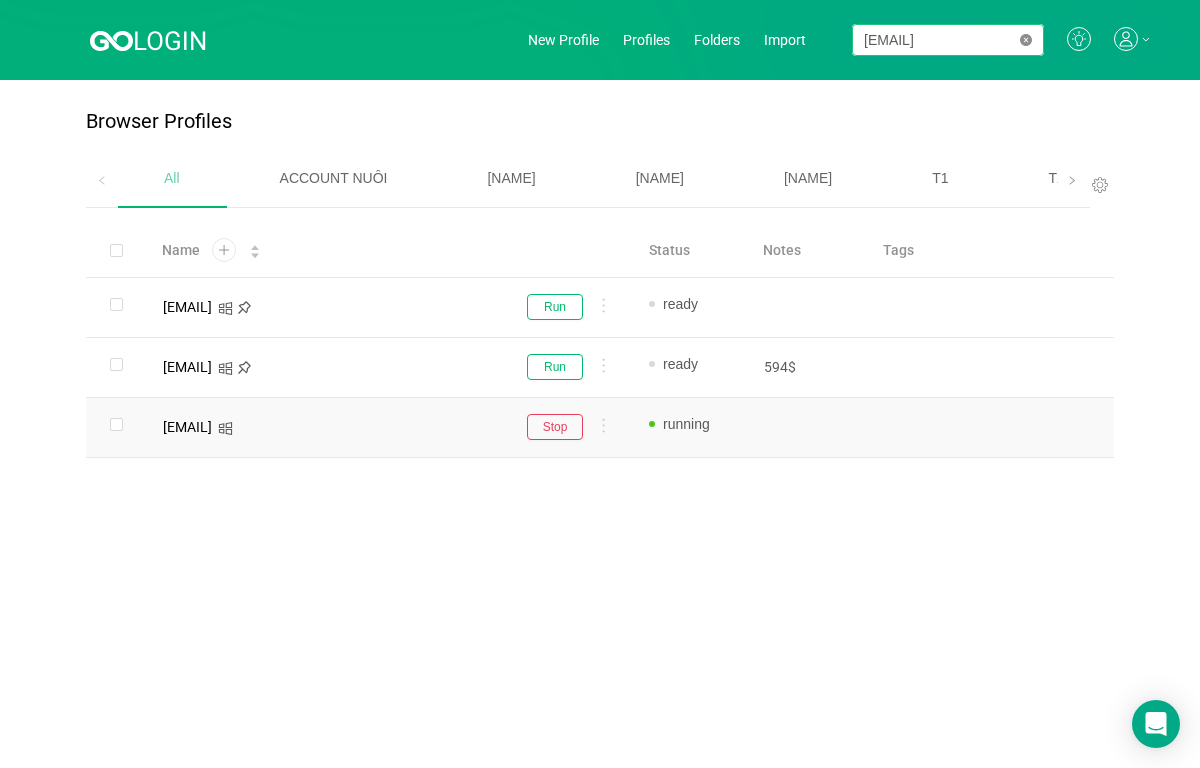 click at bounding box center (1026, 40) 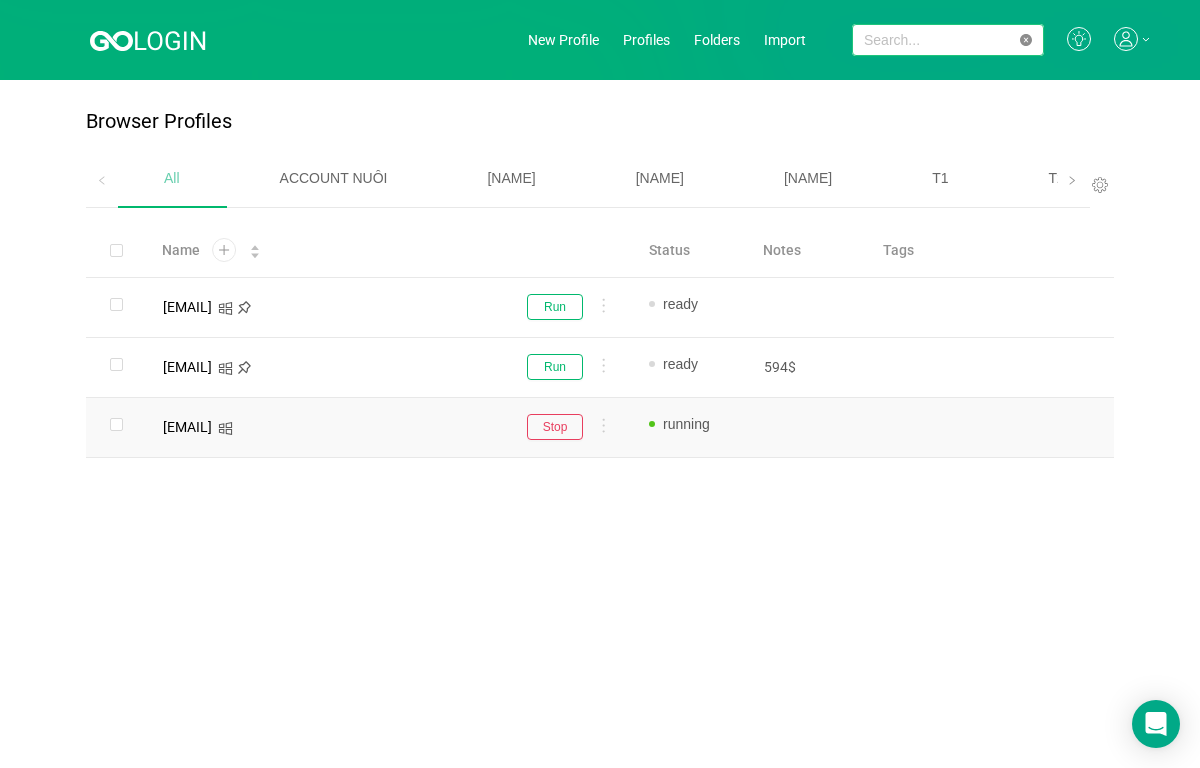 paste on "[EMAIL]" 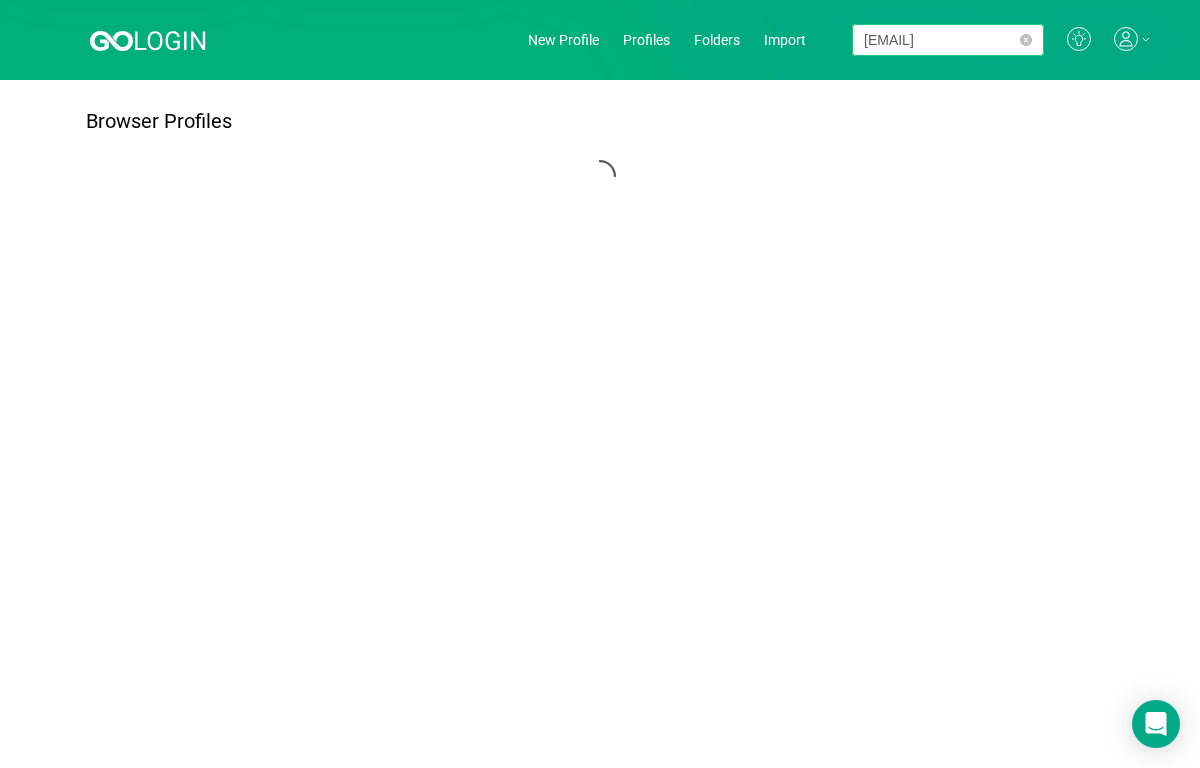 scroll, scrollTop: 0, scrollLeft: 51, axis: horizontal 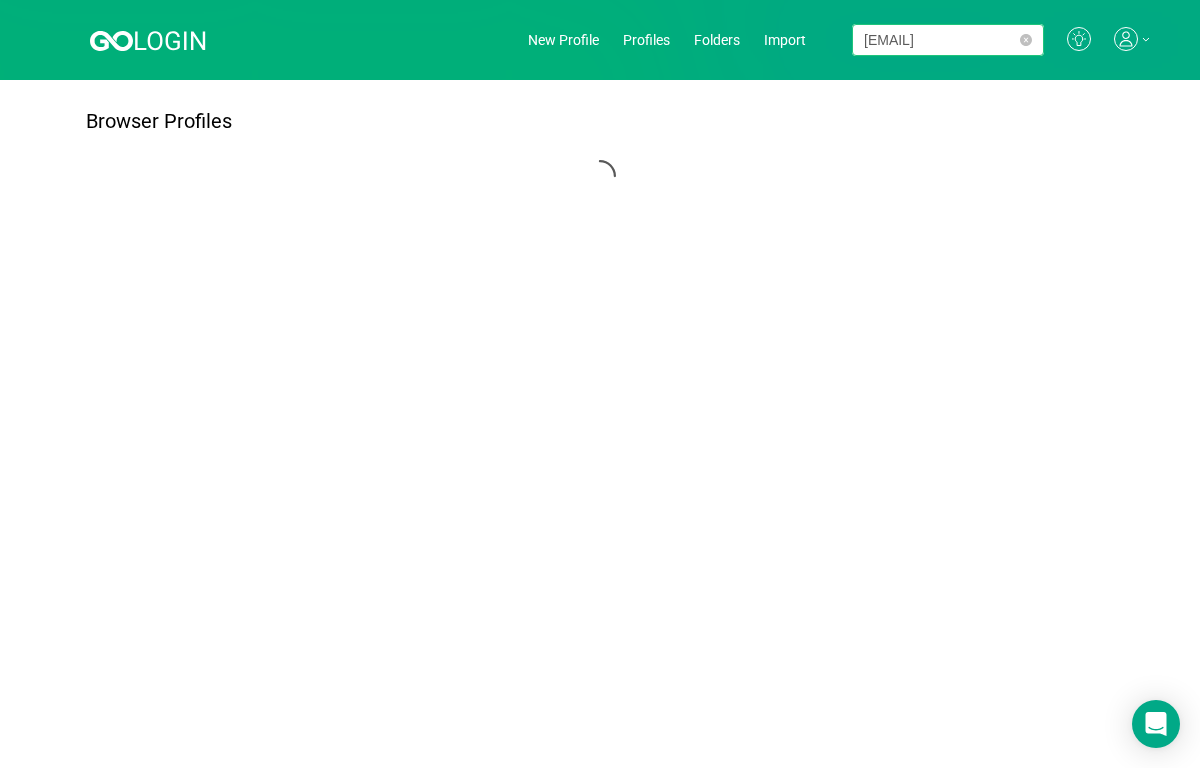 type on "[EMAIL]" 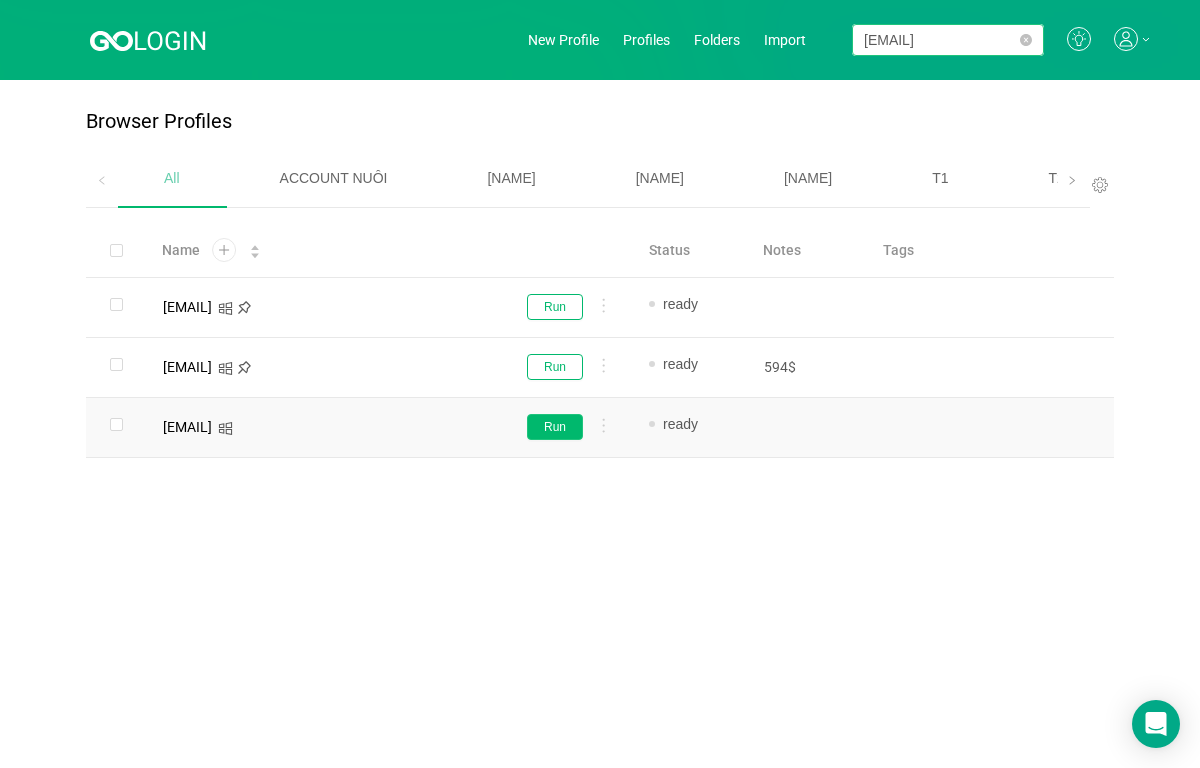scroll, scrollTop: 0, scrollLeft: 0, axis: both 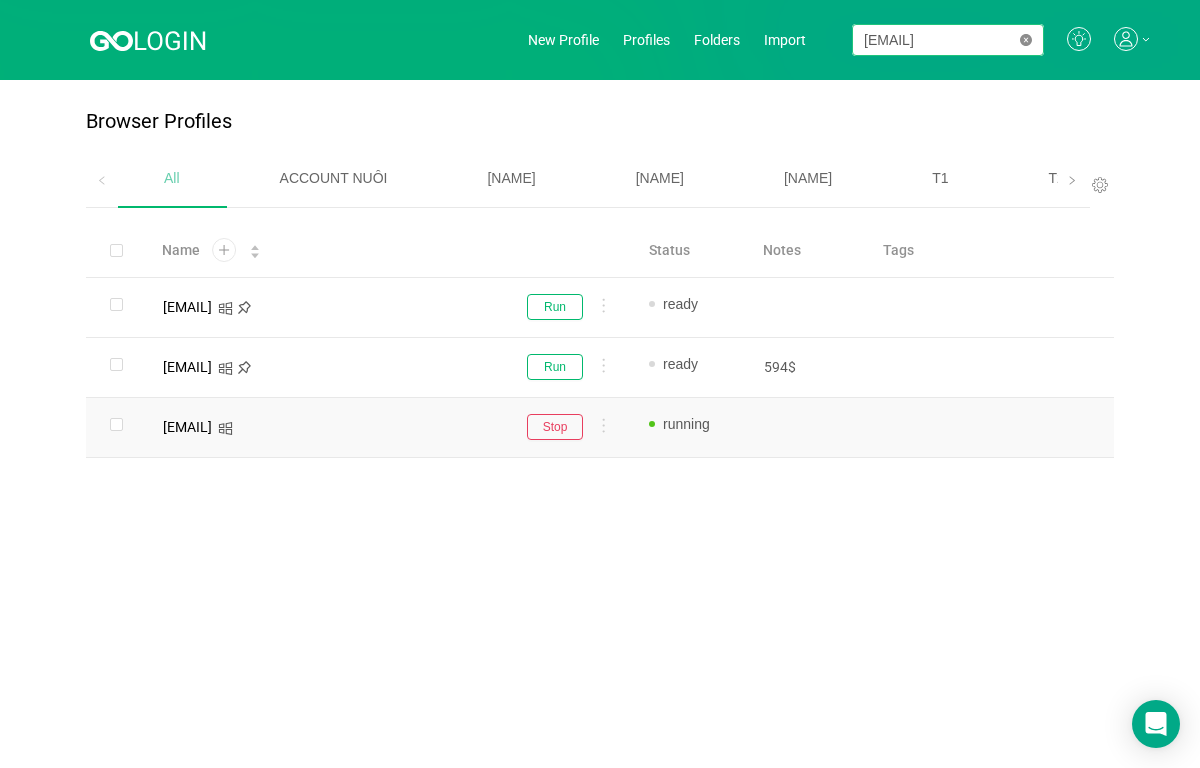 click at bounding box center [1026, 40] 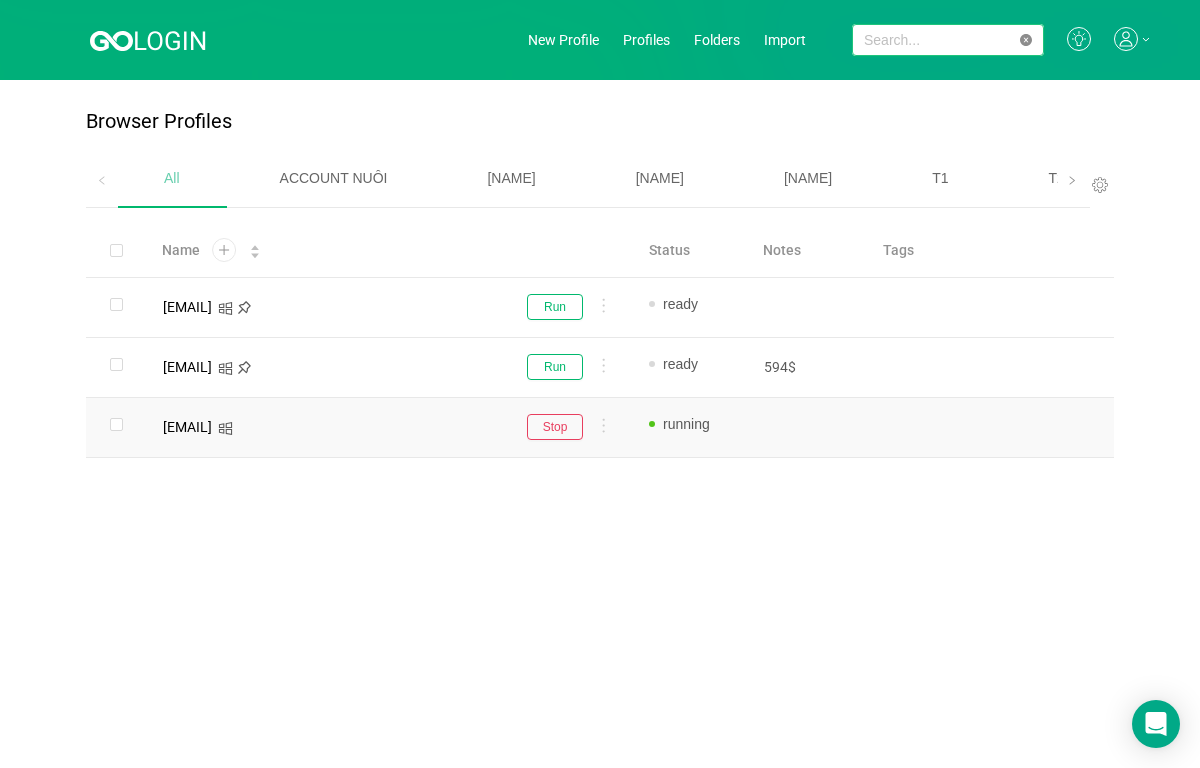 paste on "[EMAIL]" 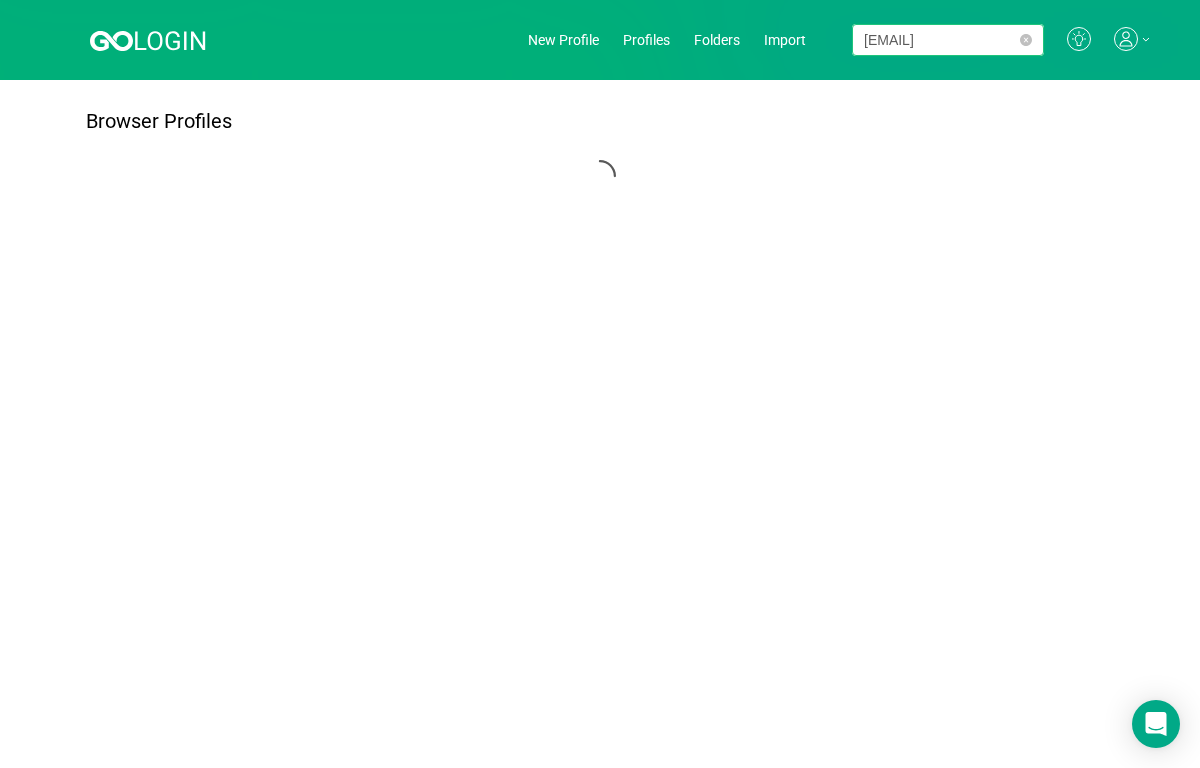 type on "[EMAIL]" 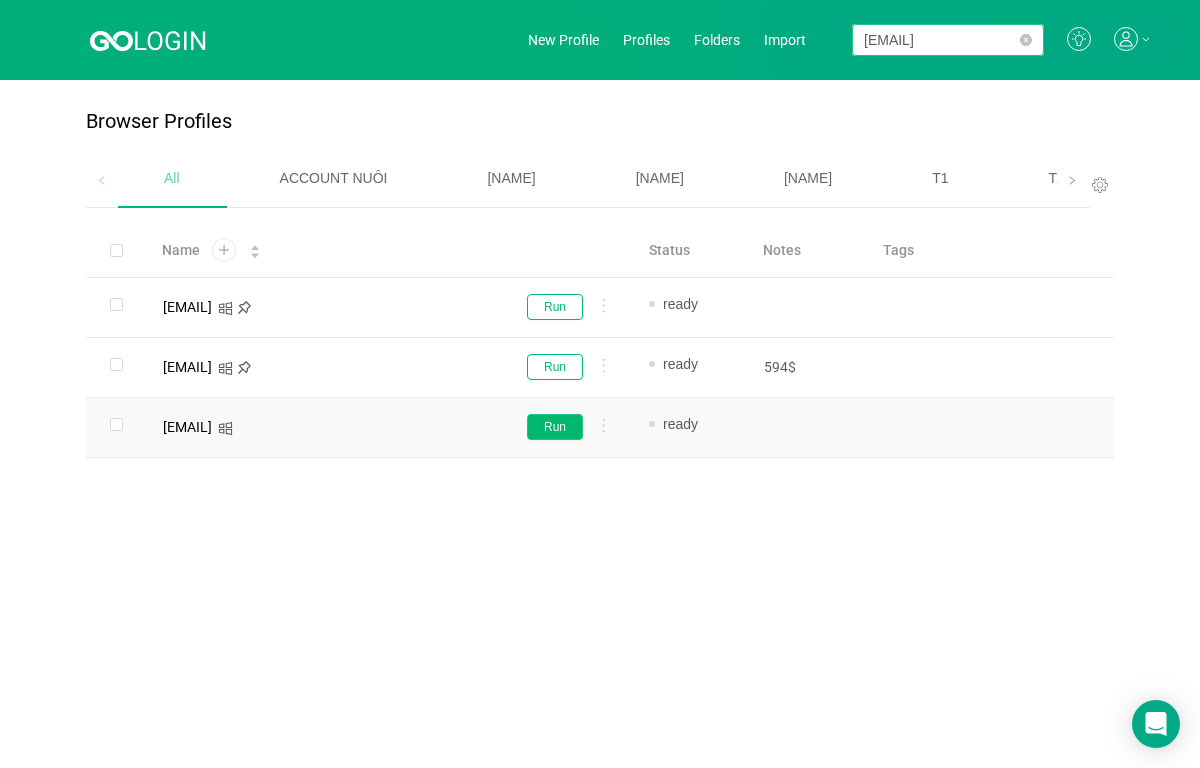 click on "Run" at bounding box center (555, 307) 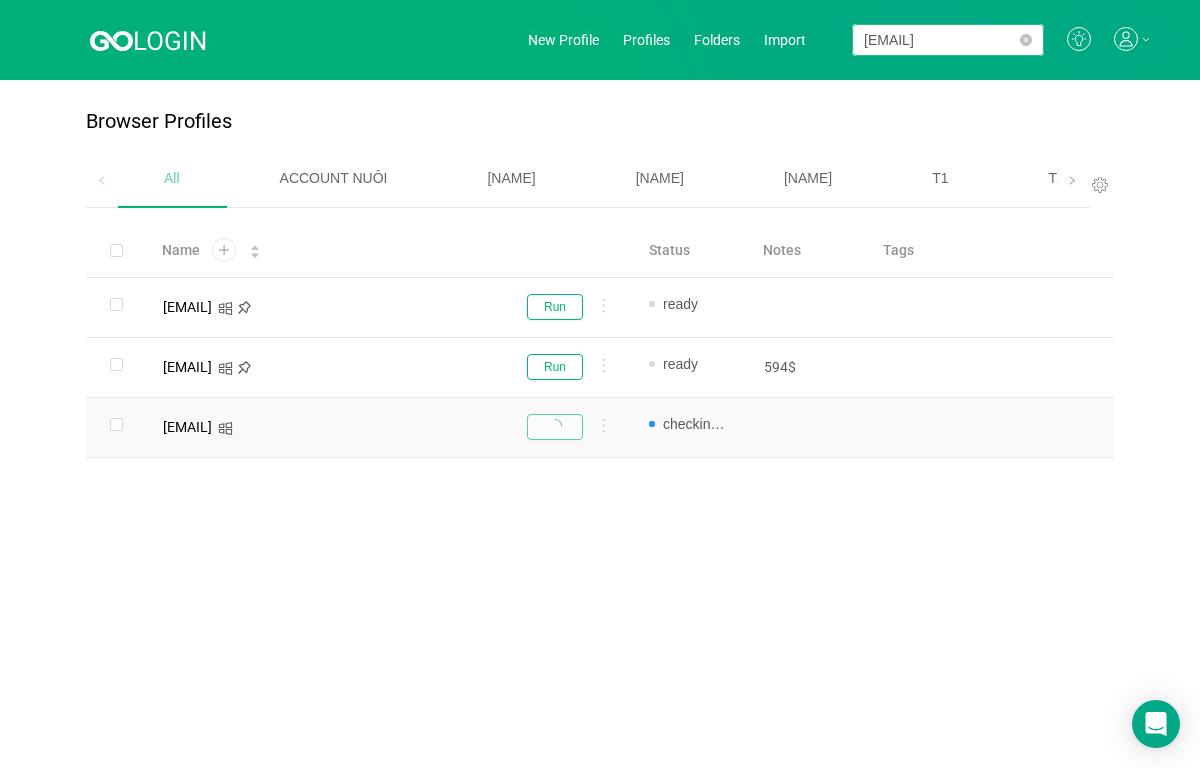 scroll, scrollTop: 0, scrollLeft: 0, axis: both 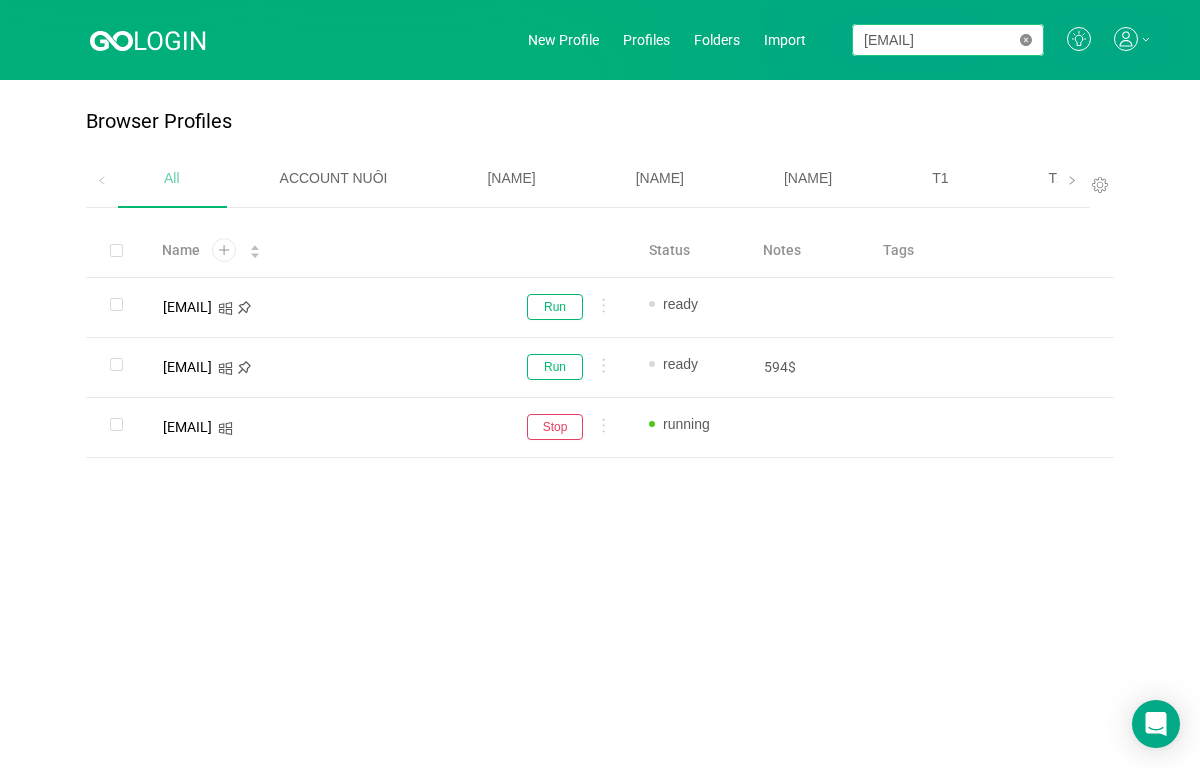 click at bounding box center (1026, 40) 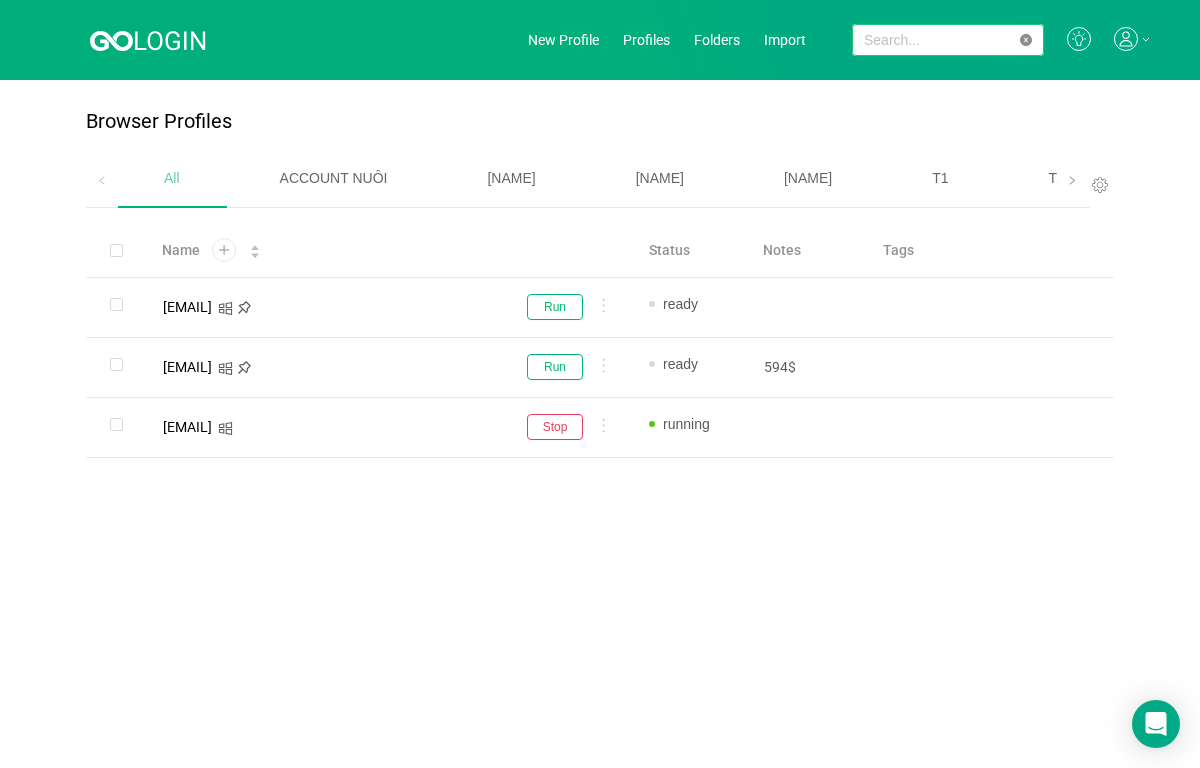 paste on "[EMAIL]" 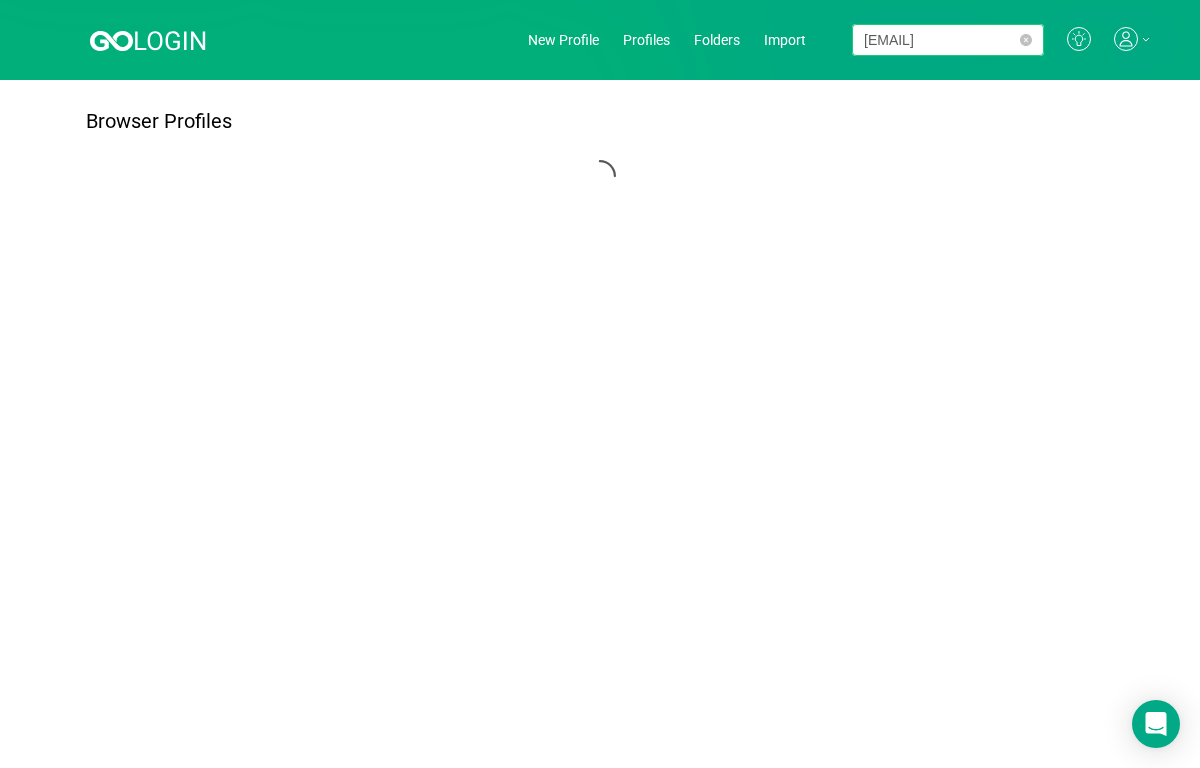 scroll, scrollTop: 0, scrollLeft: 59, axis: horizontal 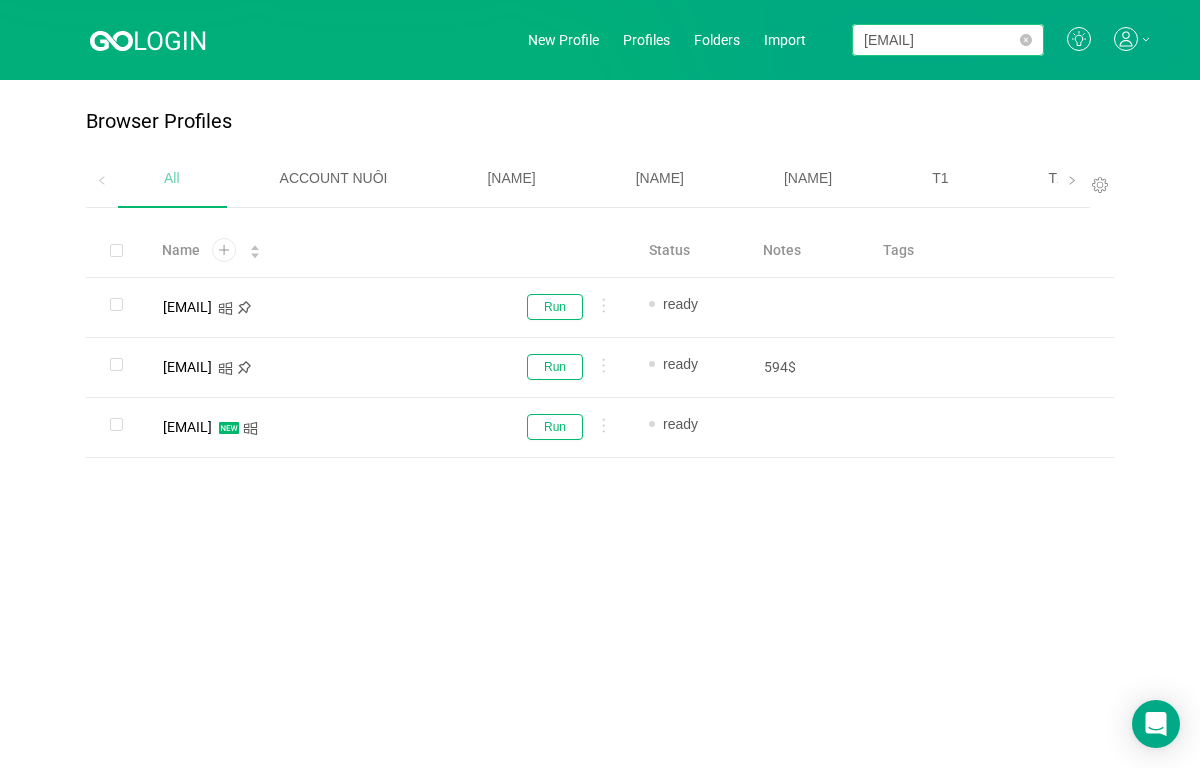 drag, startPoint x: 887, startPoint y: 48, endPoint x: 1072, endPoint y: 56, distance: 185.1729 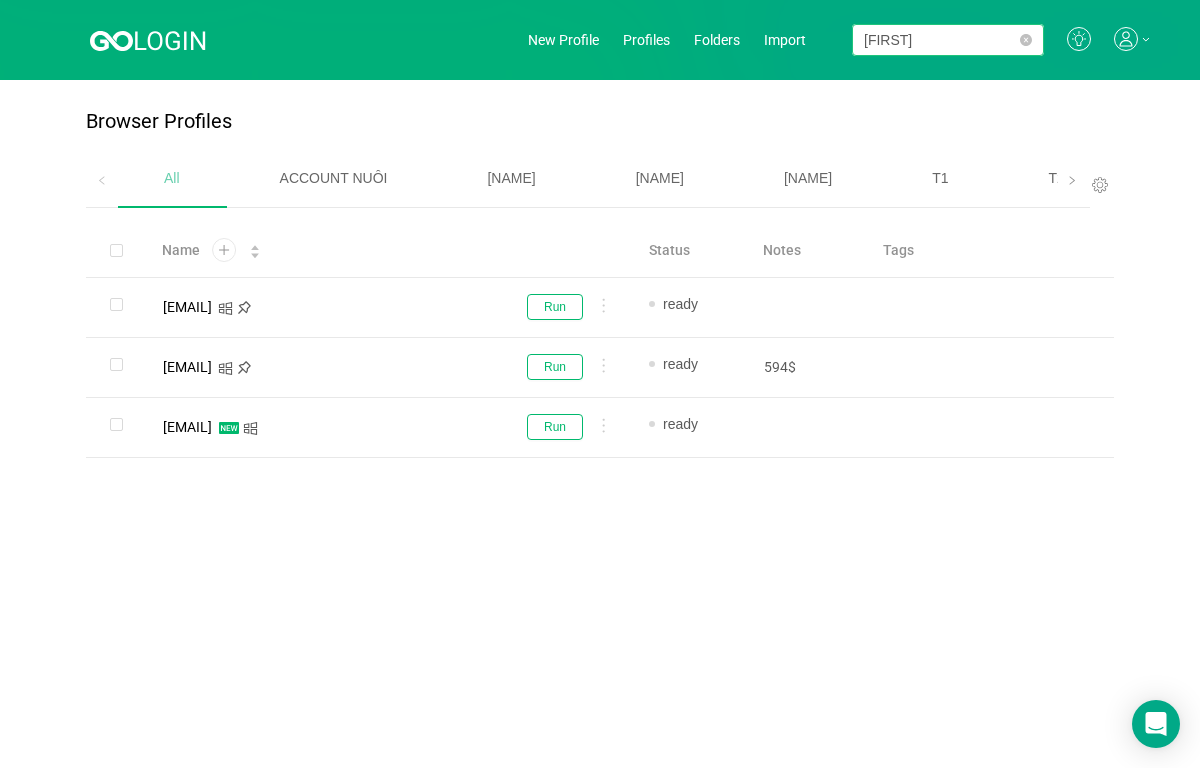 scroll, scrollTop: 0, scrollLeft: 0, axis: both 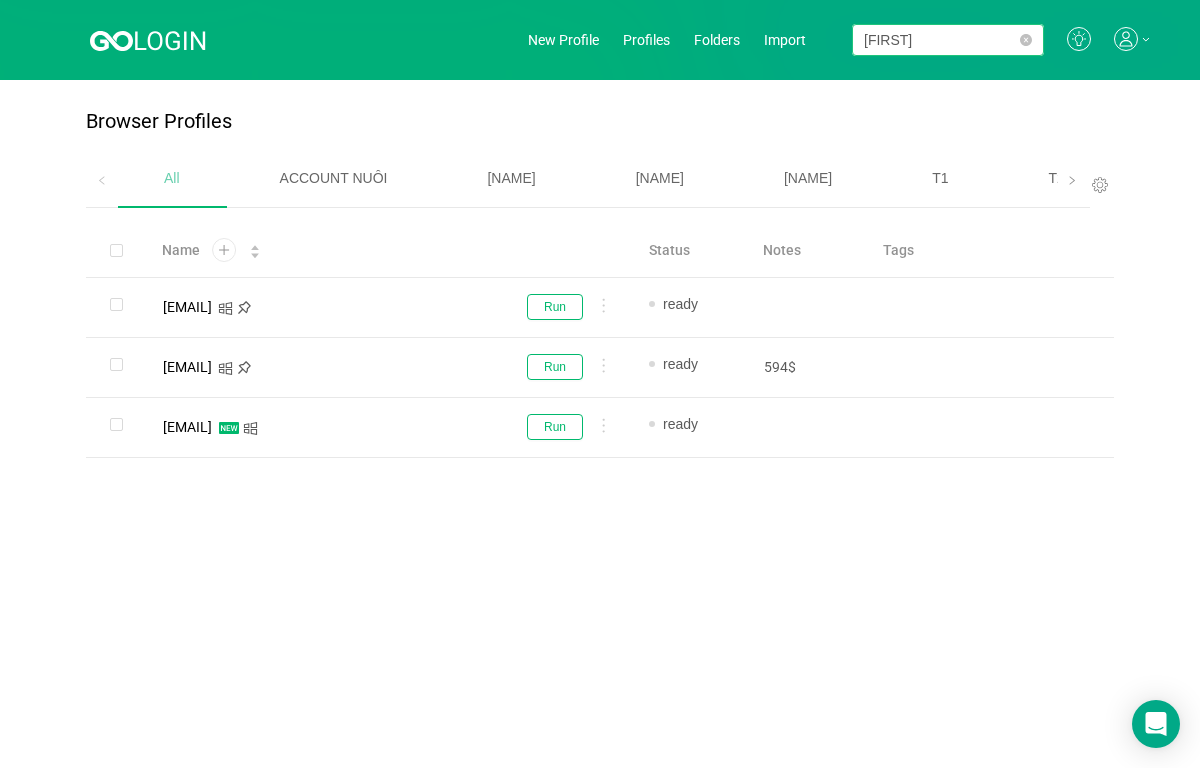 type on "[FIRST]" 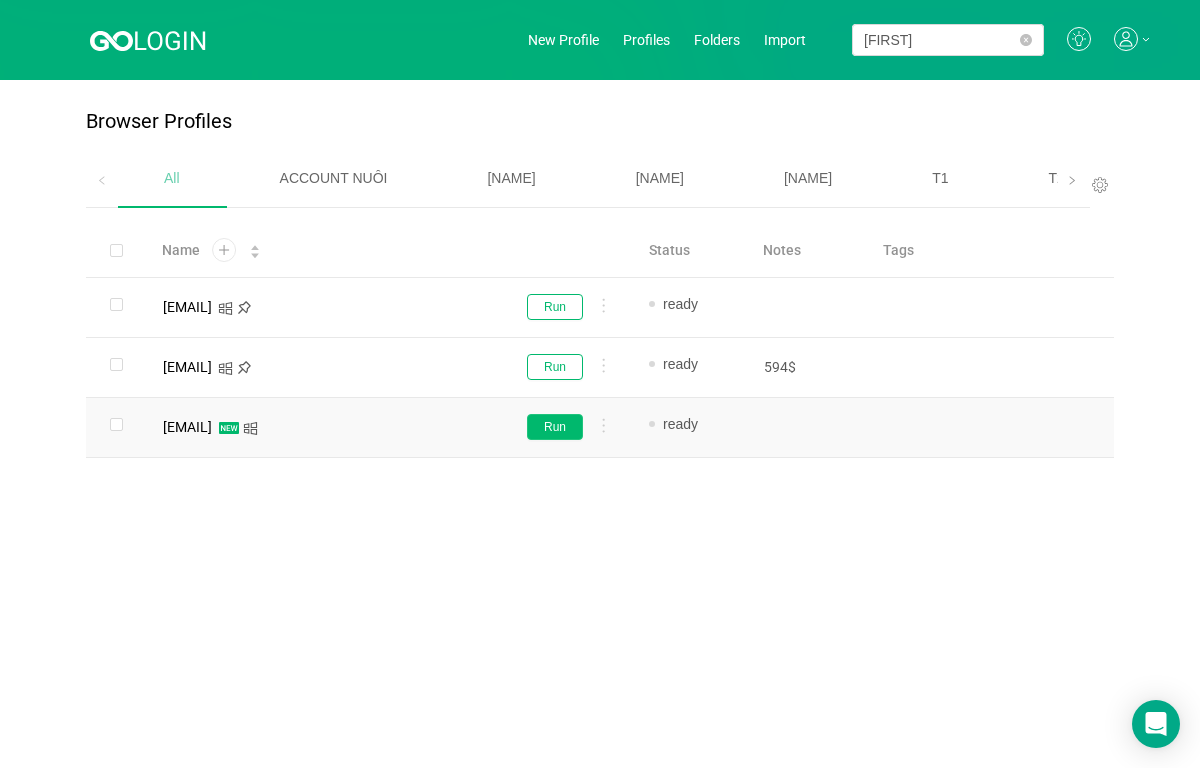 click on "Run" at bounding box center [555, 307] 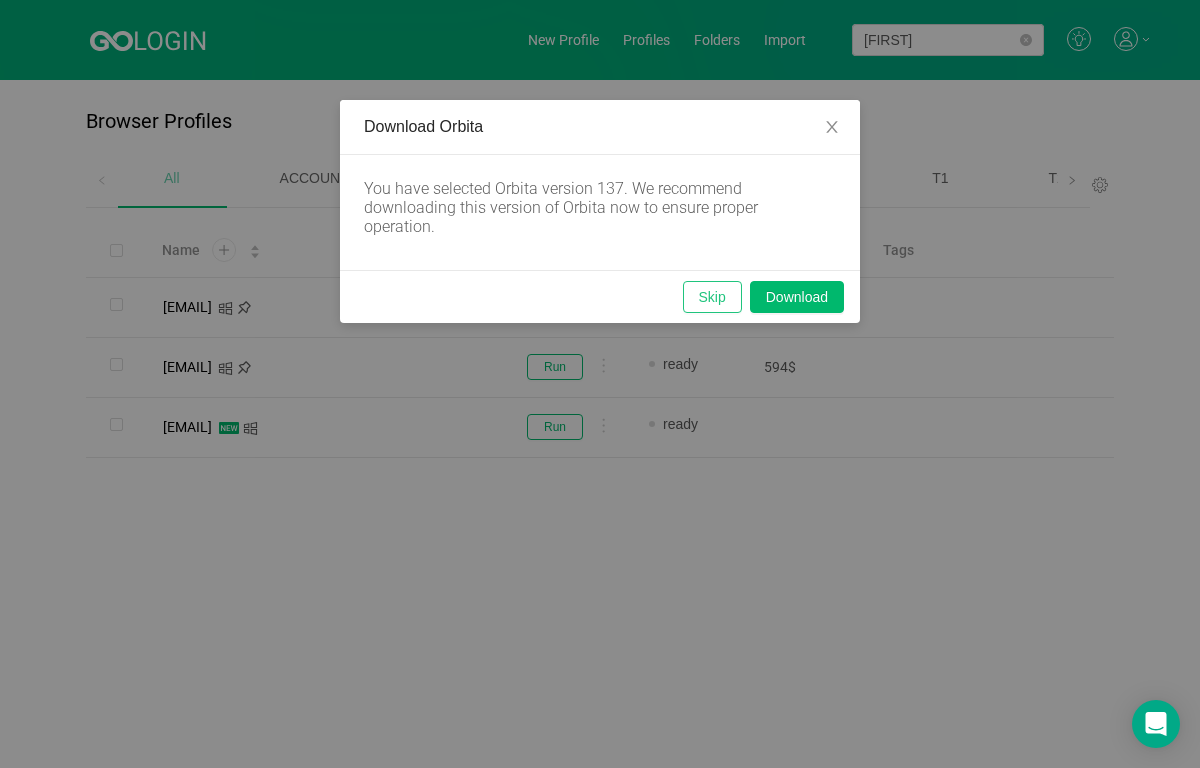 click on "Skip" at bounding box center [712, 297] 